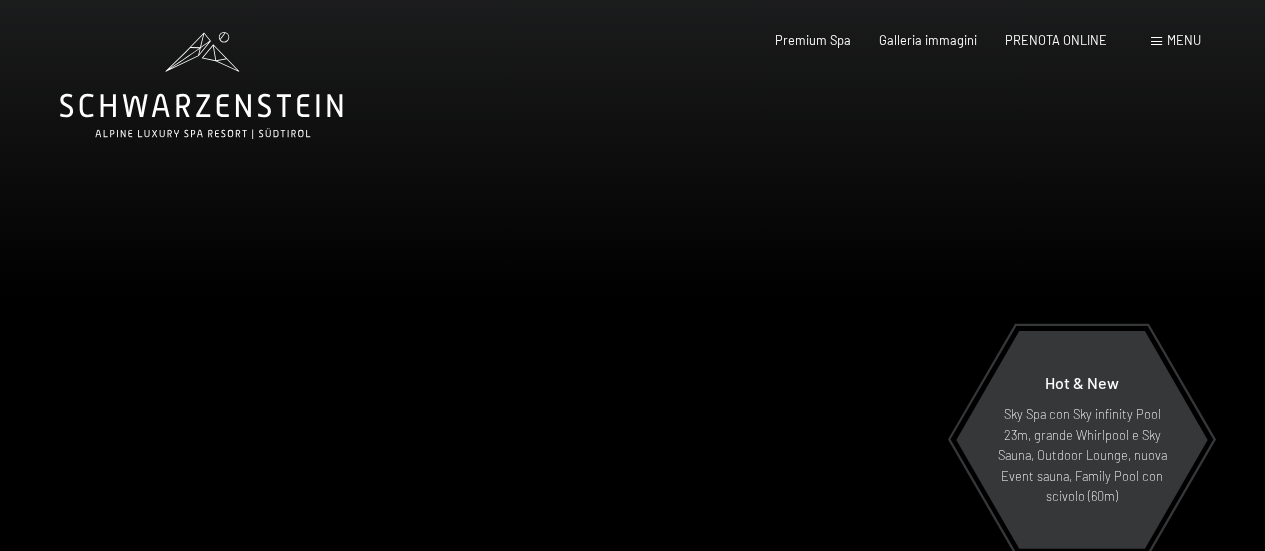 scroll, scrollTop: 0, scrollLeft: 0, axis: both 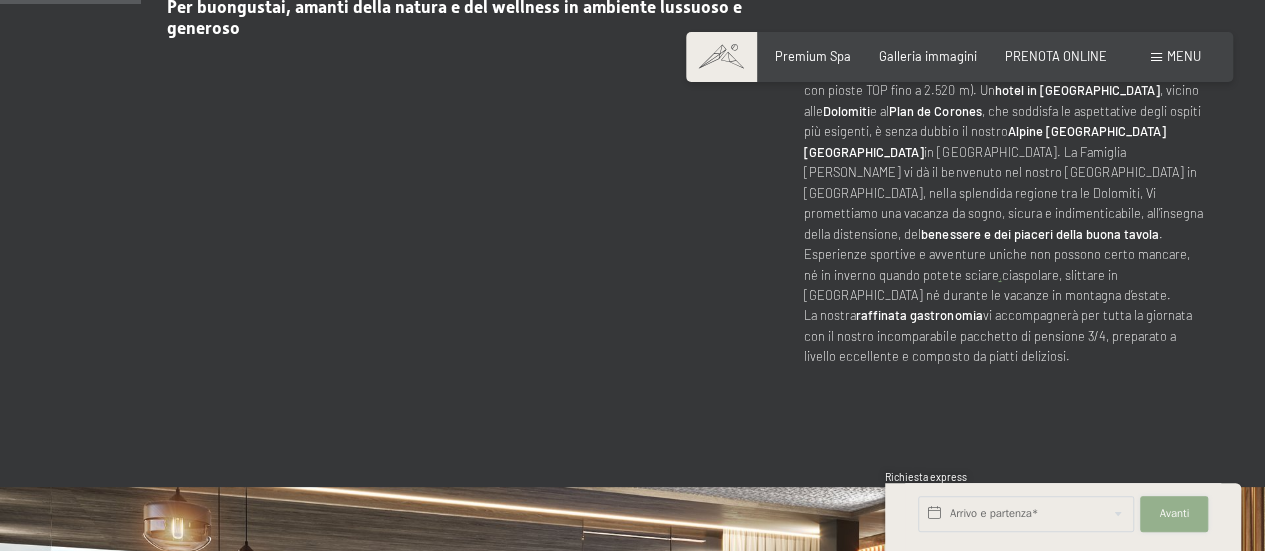 click on "Avanti" at bounding box center (1175, 514) 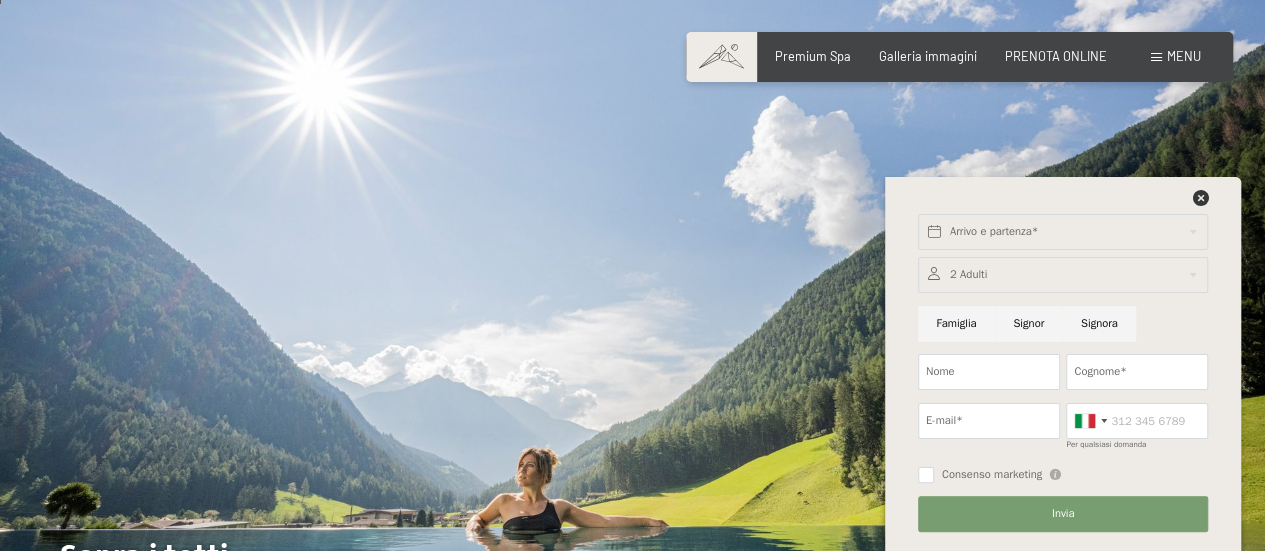 scroll, scrollTop: 100, scrollLeft: 0, axis: vertical 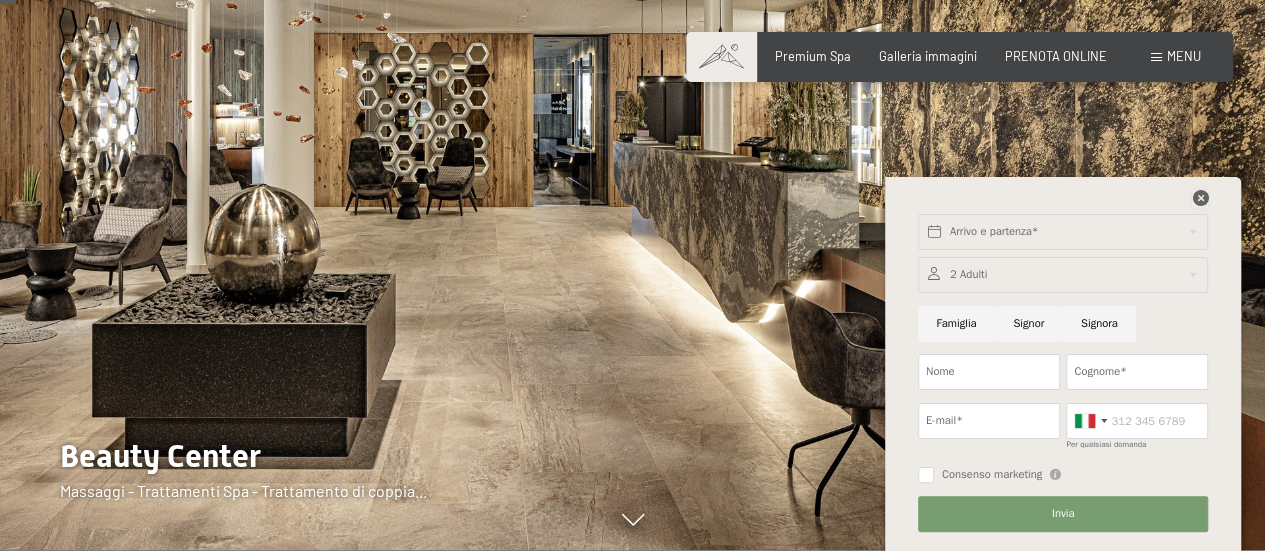 click at bounding box center [1200, 198] 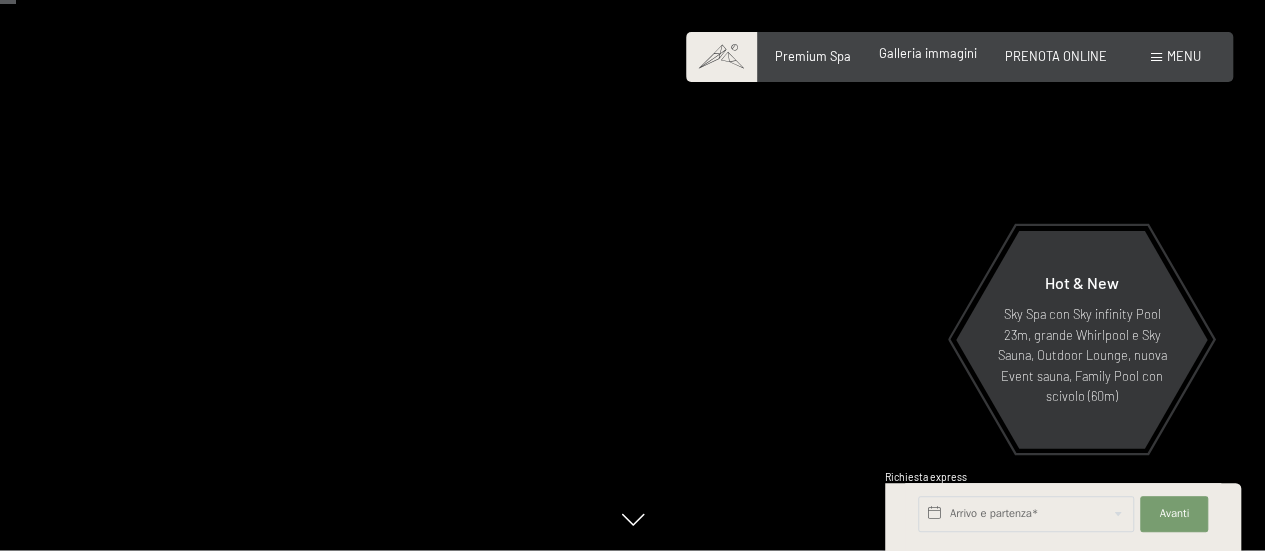 click on "Galleria immagini" at bounding box center (928, 53) 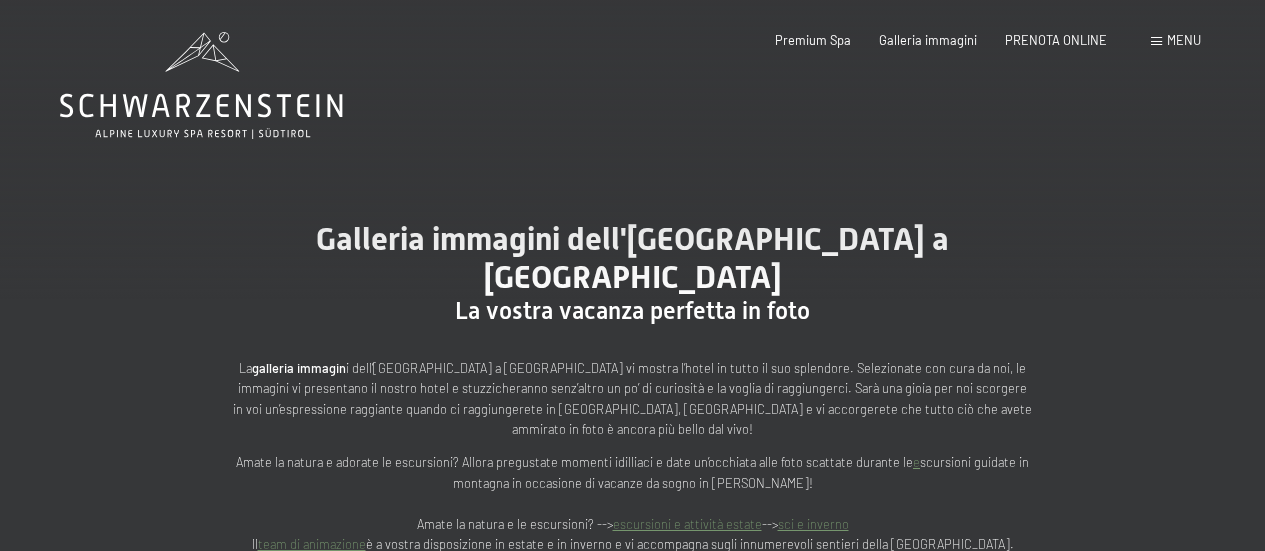 scroll, scrollTop: 0, scrollLeft: 0, axis: both 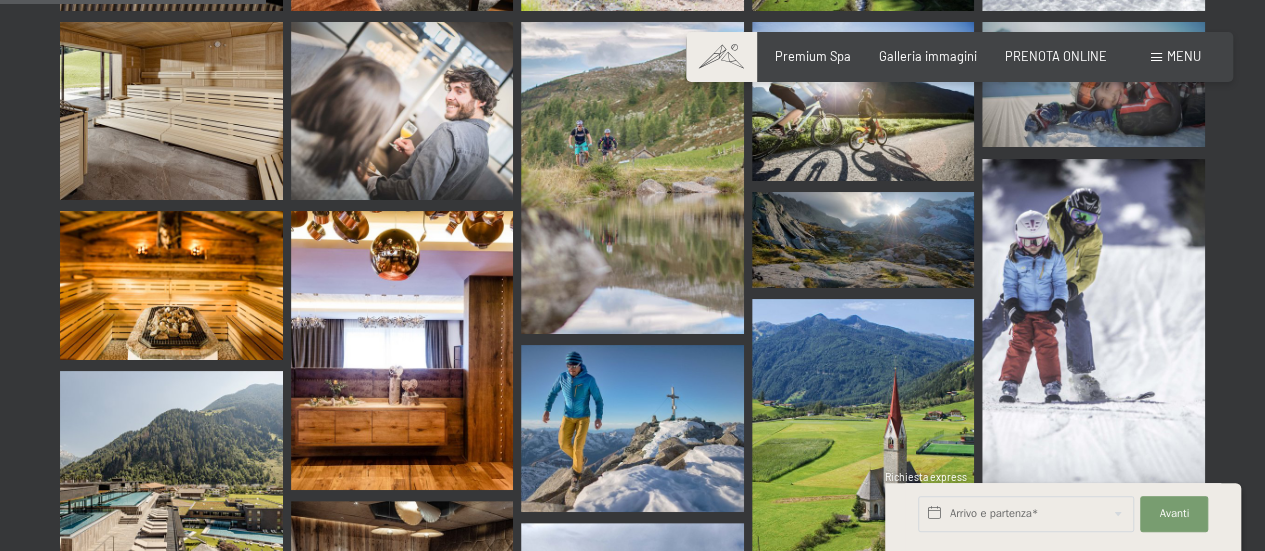 click on "Menu" at bounding box center (1184, 56) 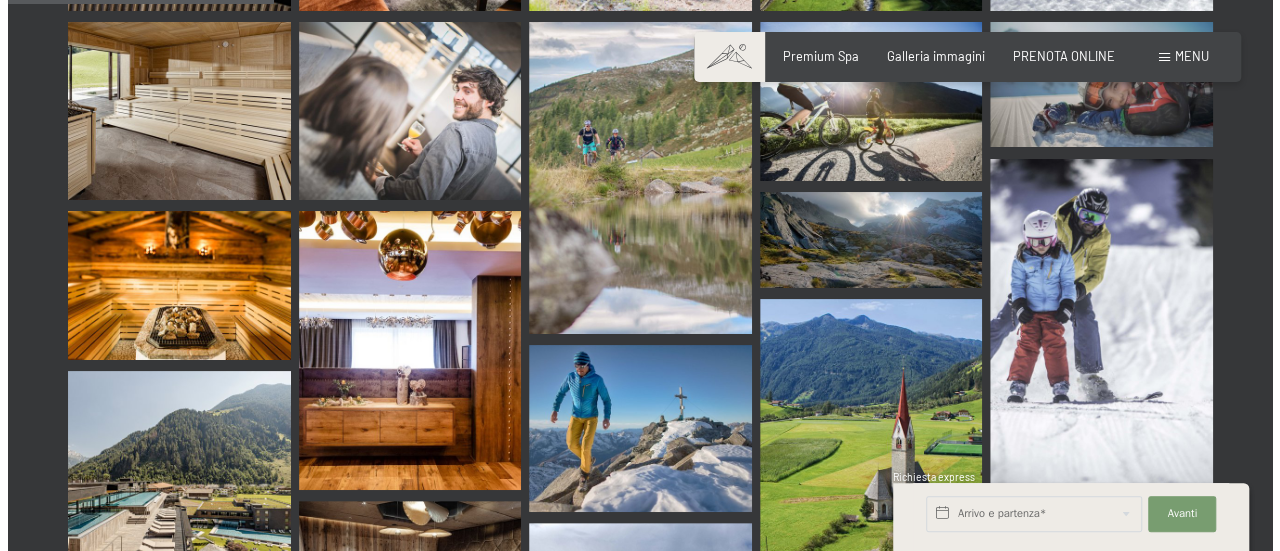 scroll, scrollTop: 3840, scrollLeft: 0, axis: vertical 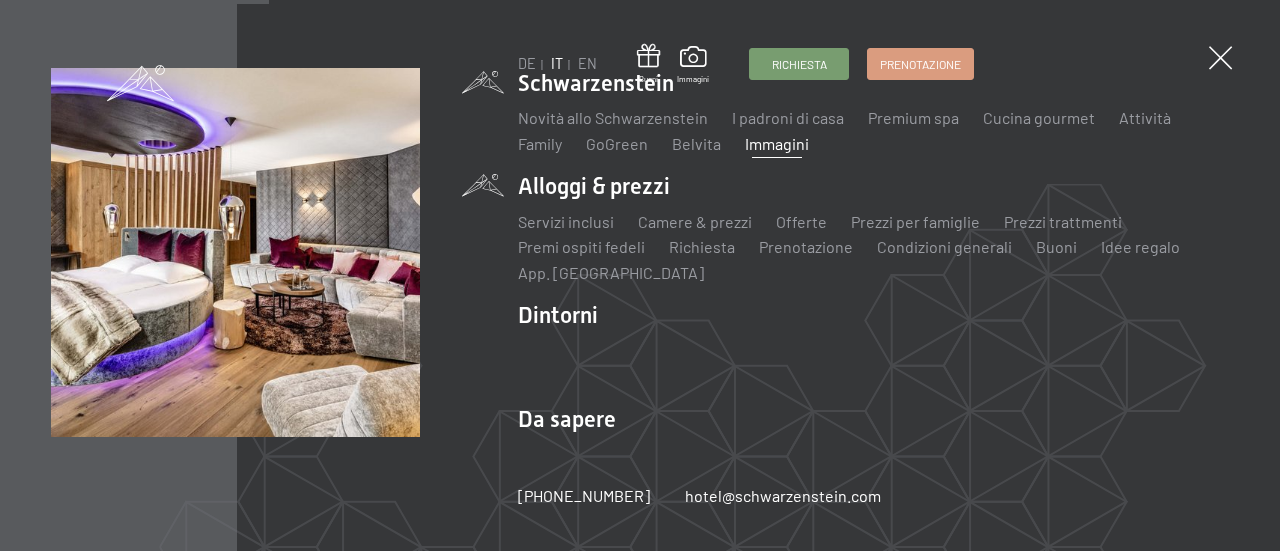 click on "Alloggi & prezzi           Servizi inclusi         Camere & prezzi         Lista             Offerte         Lista             Prezzi per famiglie         [PERSON_NAME] trattmenti         Premi ospiti fedeli         Richiesta         Prenotazione         Condizioni generali         [PERSON_NAME]         Idee regalo         App. [GEOGRAPHIC_DATA]" at bounding box center (873, 227) 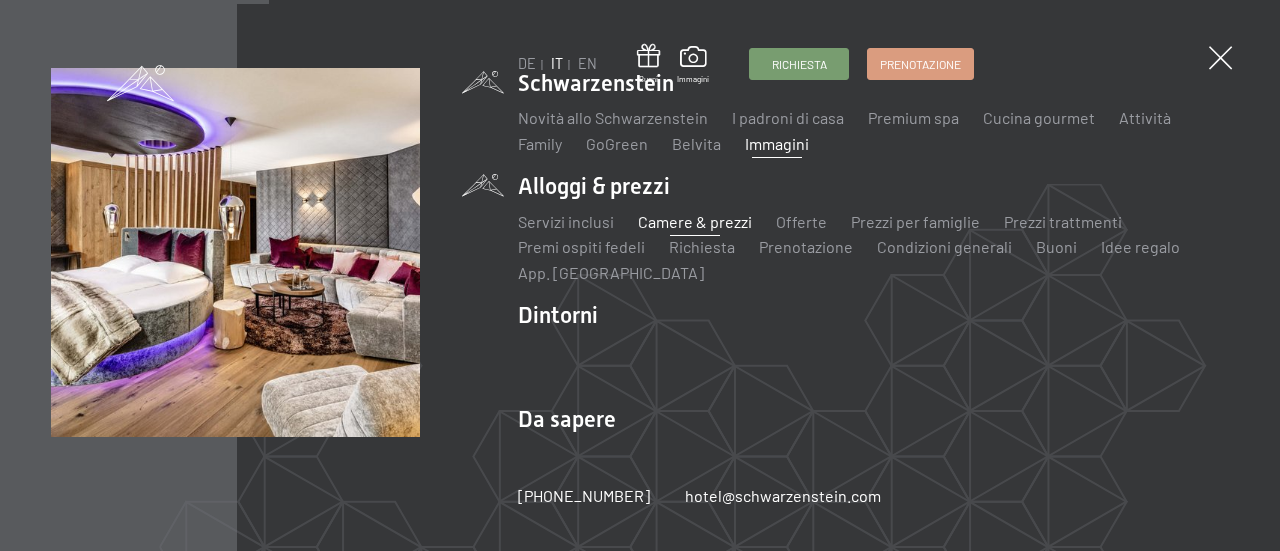click on "Camere & prezzi" at bounding box center (695, 221) 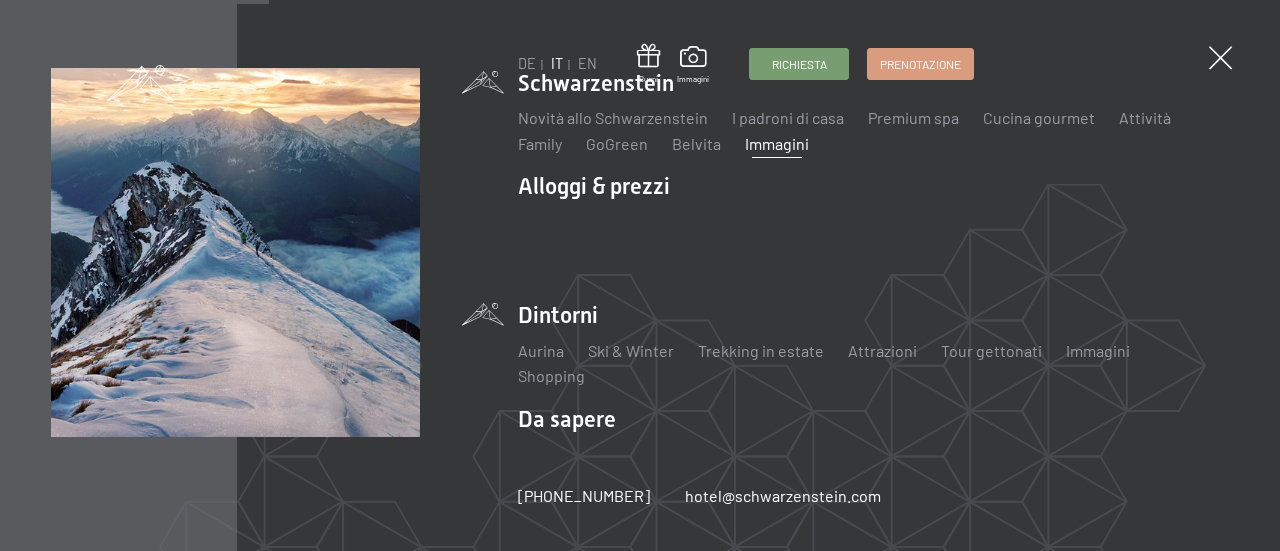 click on "Dintorni           Aurina         Ski & Winter         Sci         Scuola di sci             Trekking in estate         Escursioni         Bici             Attrazioni         Tour gettonati         Immagini         Shopping" at bounding box center [873, 343] 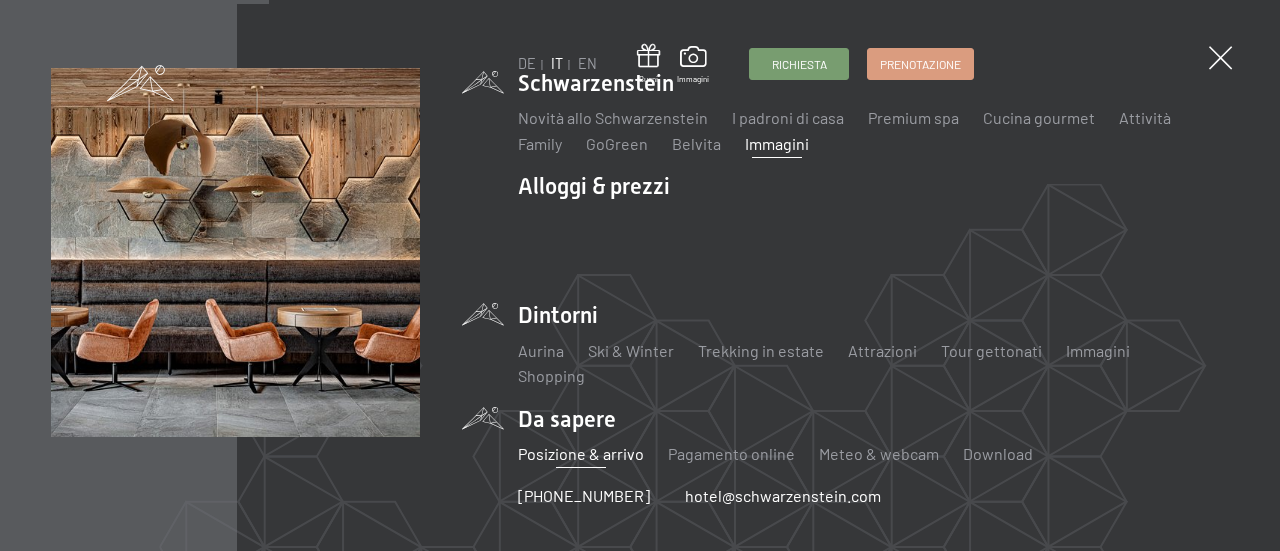 click on "Posizione & arrivo" at bounding box center [581, 453] 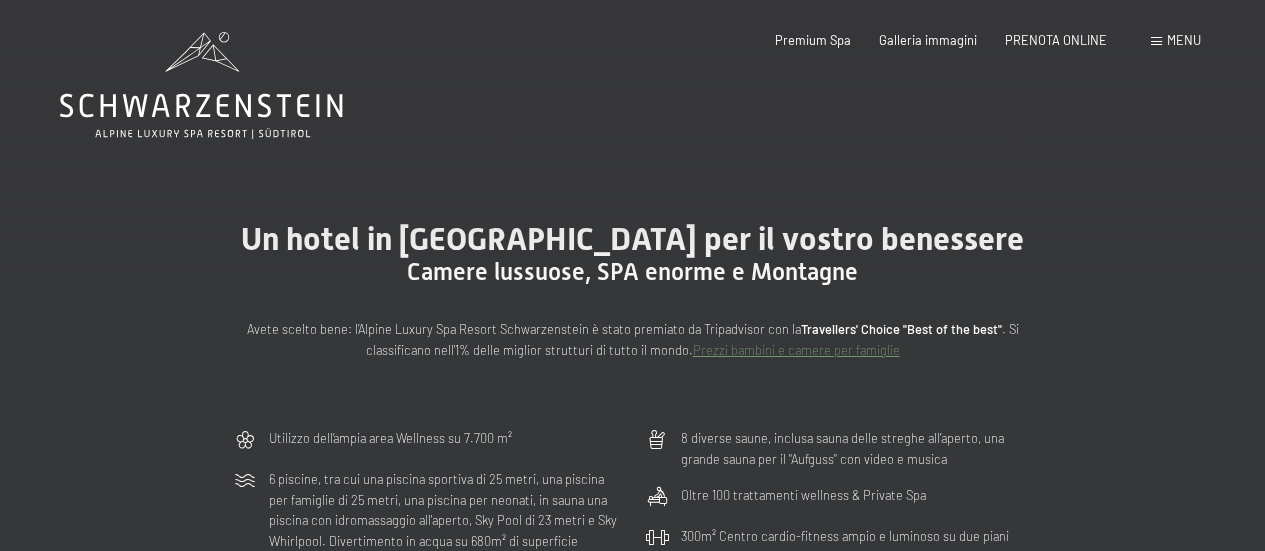 scroll, scrollTop: 0, scrollLeft: 0, axis: both 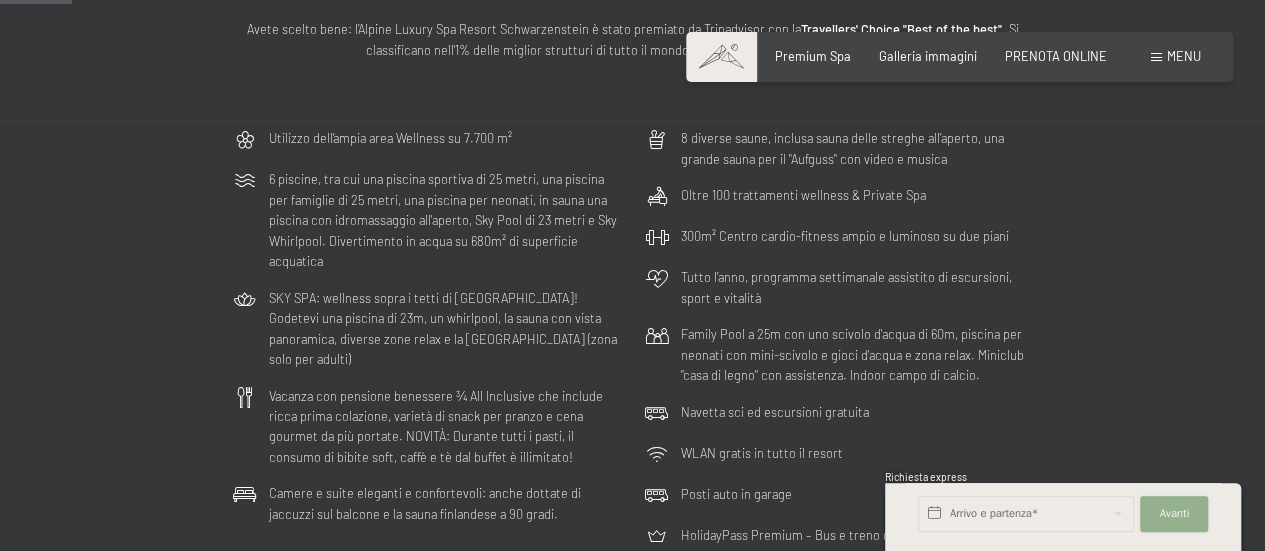 click on "Avanti" at bounding box center [1175, 514] 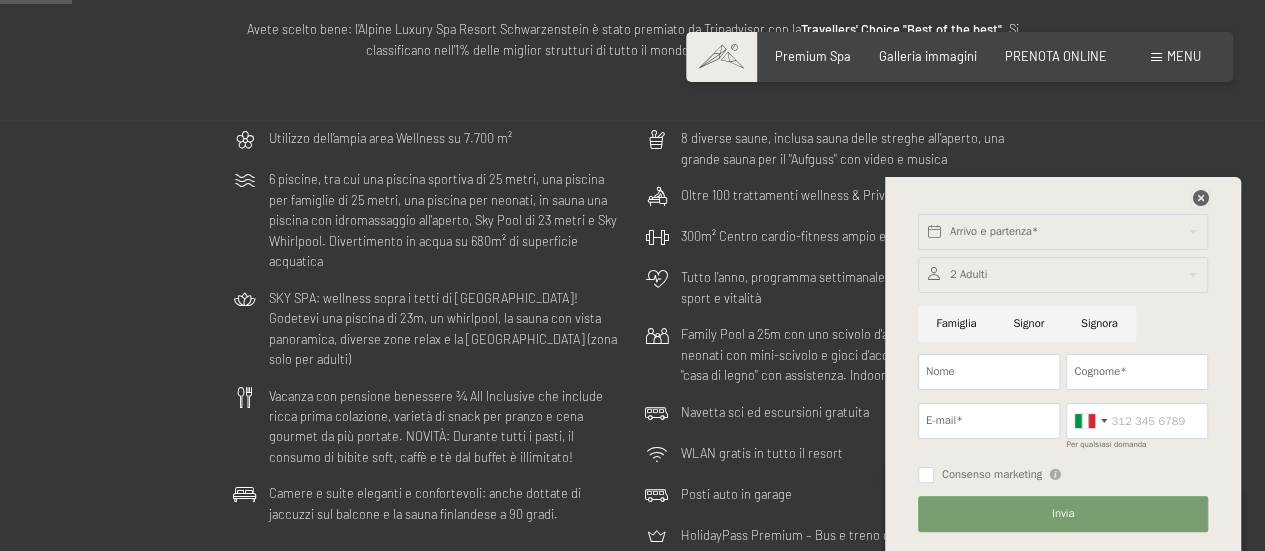 click at bounding box center (1200, 198) 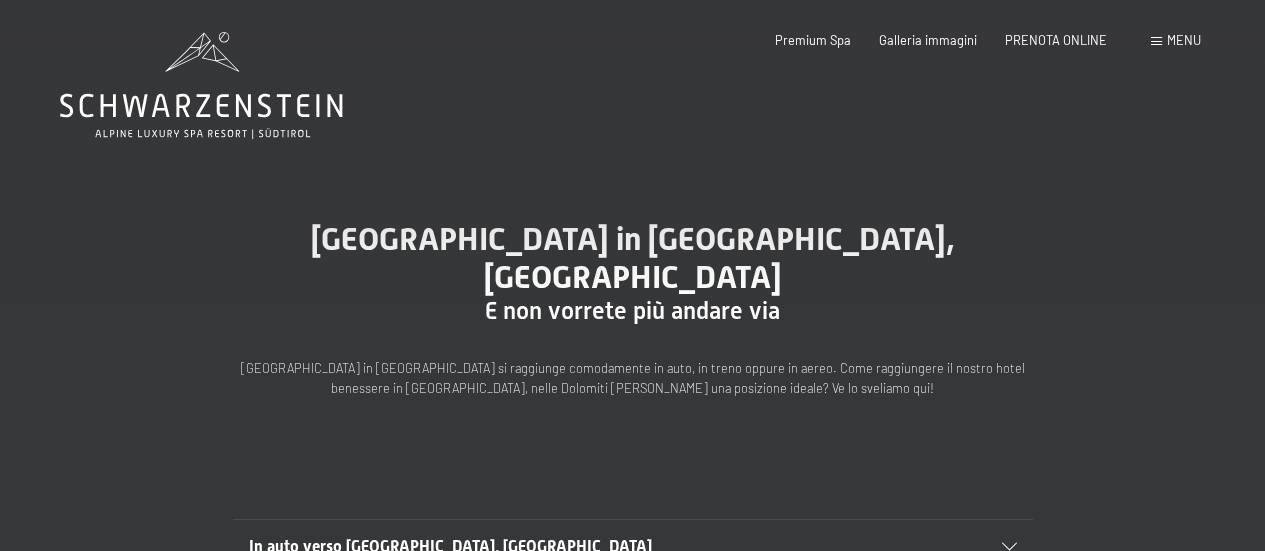 scroll, scrollTop: 0, scrollLeft: 0, axis: both 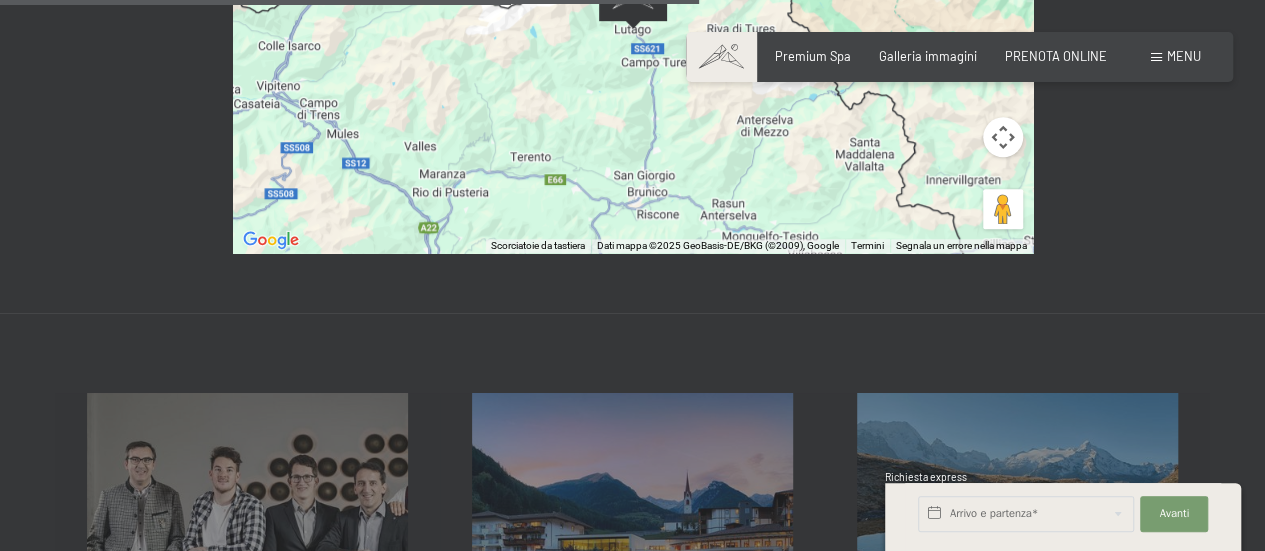 drag, startPoint x: 620, startPoint y: 125, endPoint x: 628, endPoint y: 59, distance: 66.48308 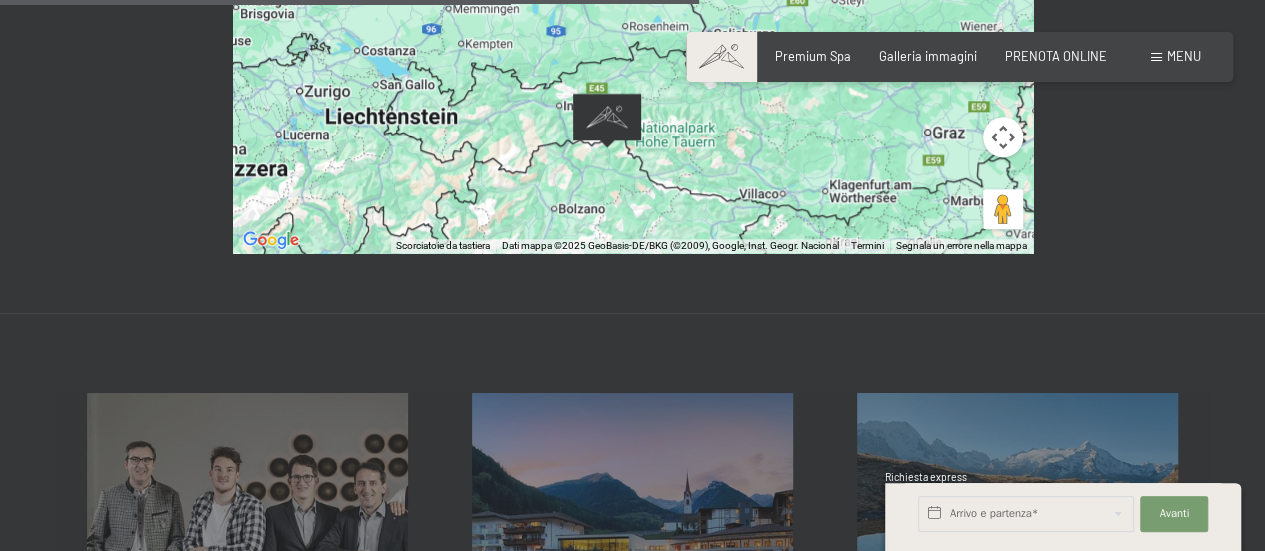 drag, startPoint x: 646, startPoint y: 207, endPoint x: 651, endPoint y: 127, distance: 80.1561 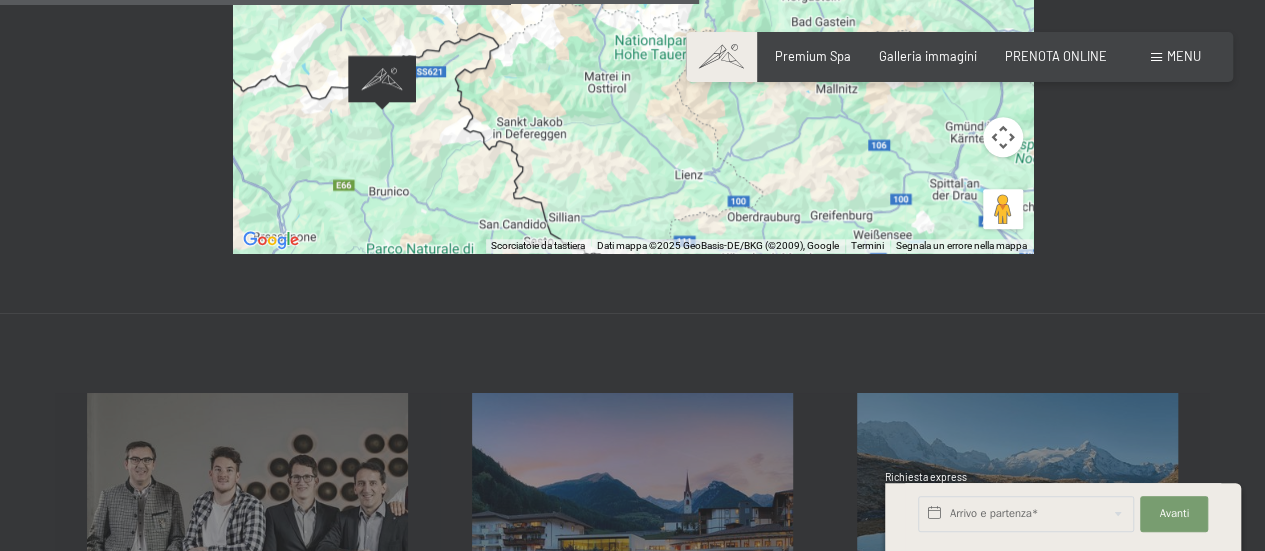 drag, startPoint x: 459, startPoint y: 129, endPoint x: 435, endPoint y: 235, distance: 108.68302 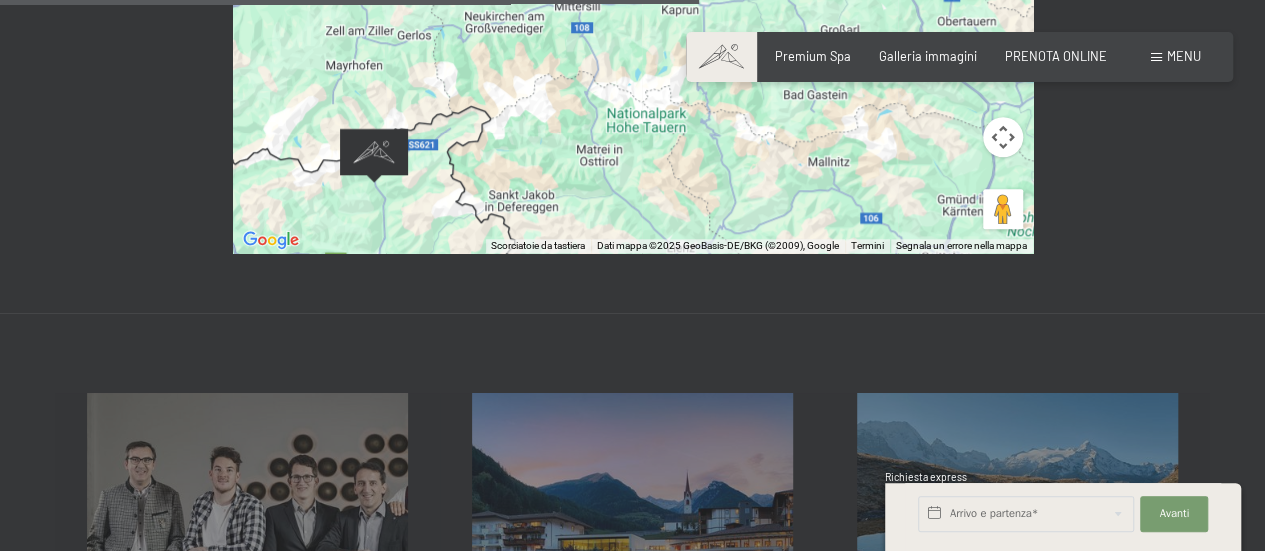 drag, startPoint x: 578, startPoint y: 57, endPoint x: 570, endPoint y: 129, distance: 72.443085 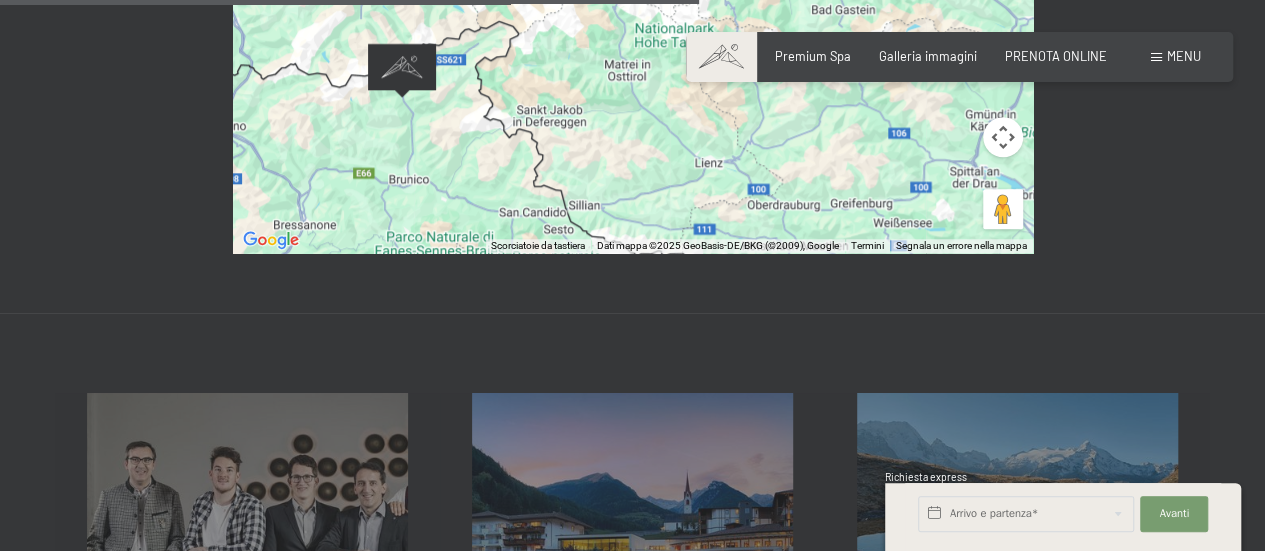 drag, startPoint x: 547, startPoint y: 149, endPoint x: 584, endPoint y: 27, distance: 127.48725 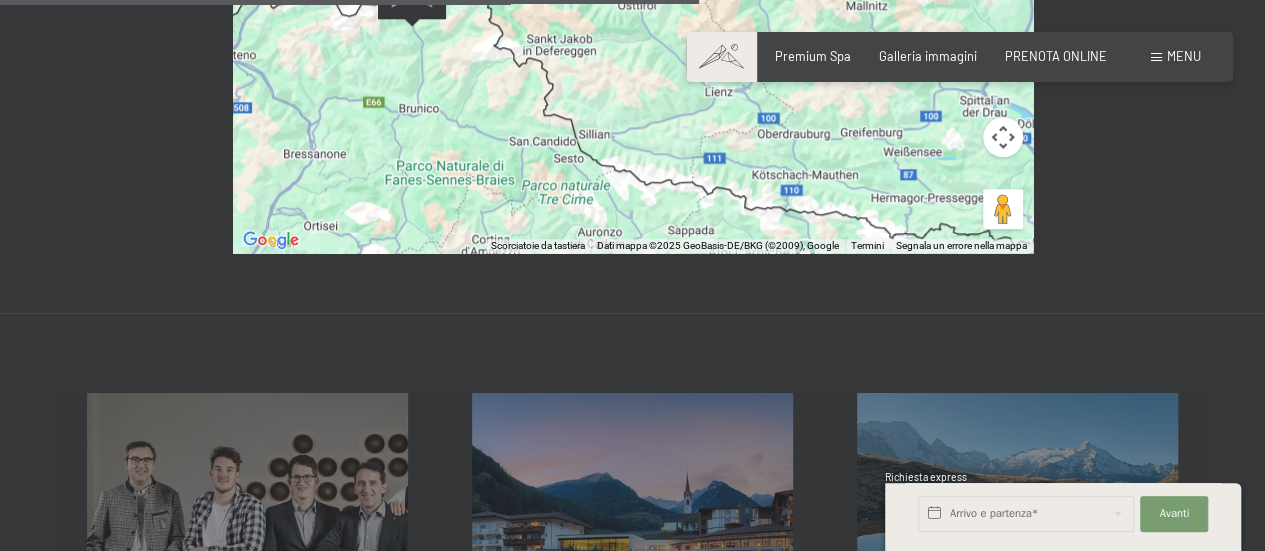 drag, startPoint x: 524, startPoint y: 117, endPoint x: 531, endPoint y: 85, distance: 32.75668 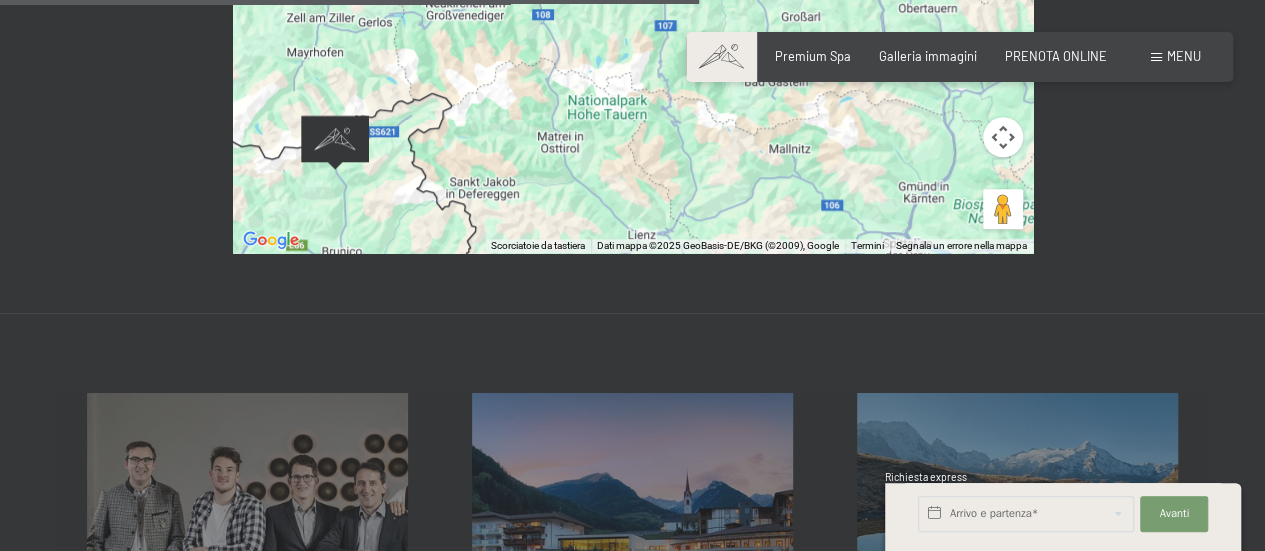 drag, startPoint x: 636, startPoint y: 31, endPoint x: 690, endPoint y: 187, distance: 165.0818 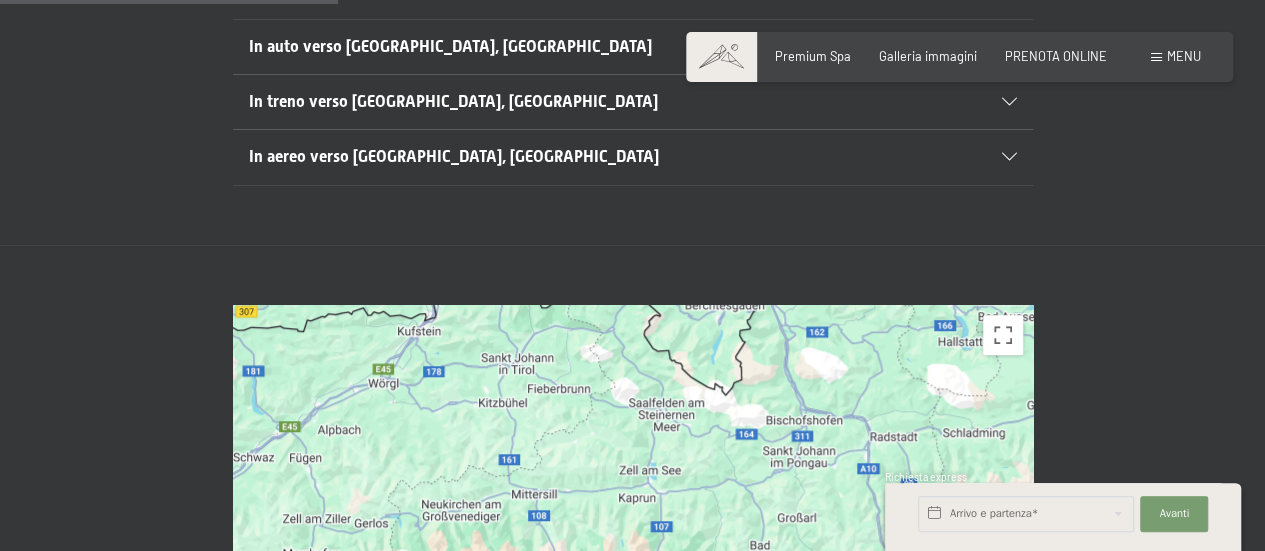 scroll, scrollTop: 600, scrollLeft: 0, axis: vertical 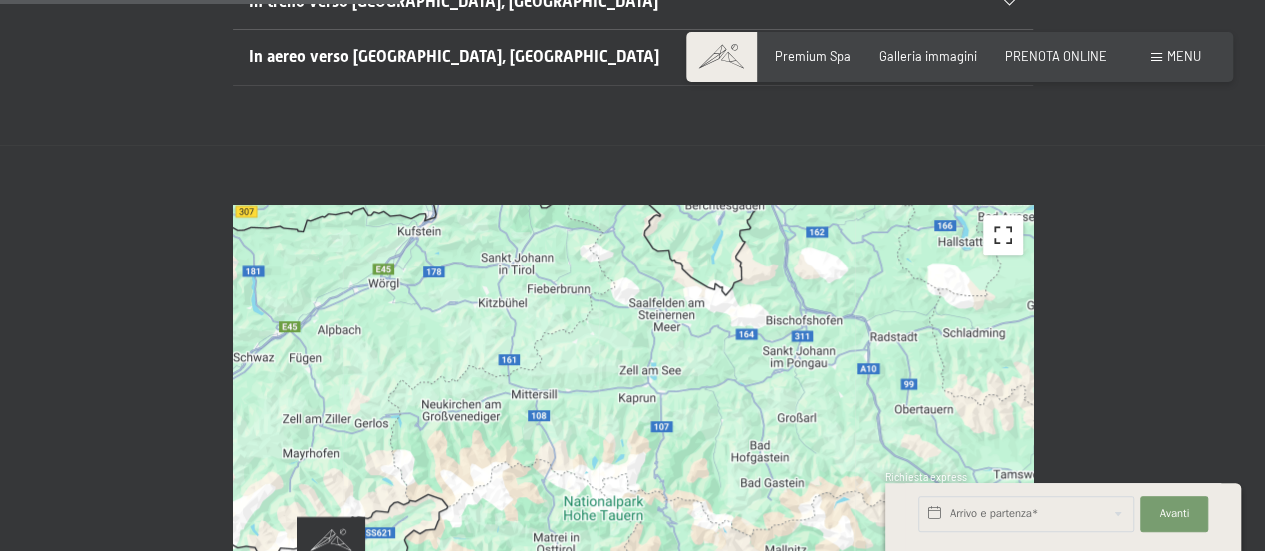 click at bounding box center (1003, 235) 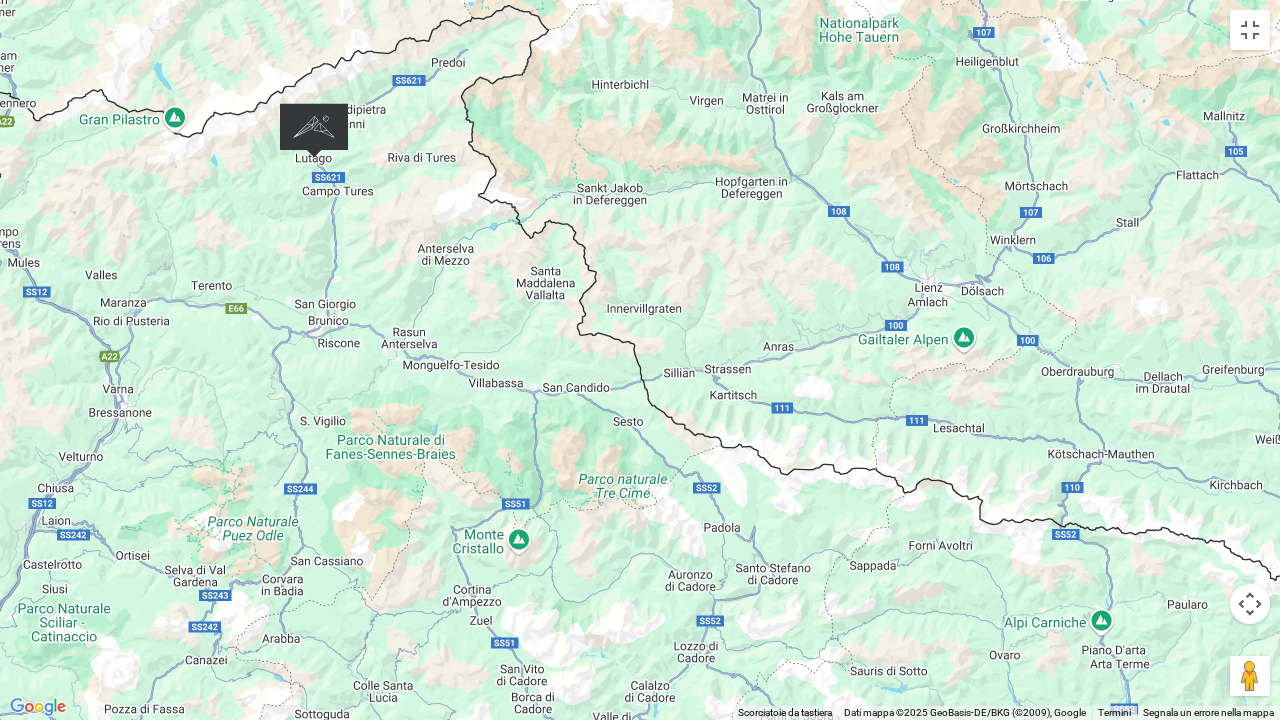 drag, startPoint x: 466, startPoint y: 514, endPoint x: 744, endPoint y: 125, distance: 478.12656 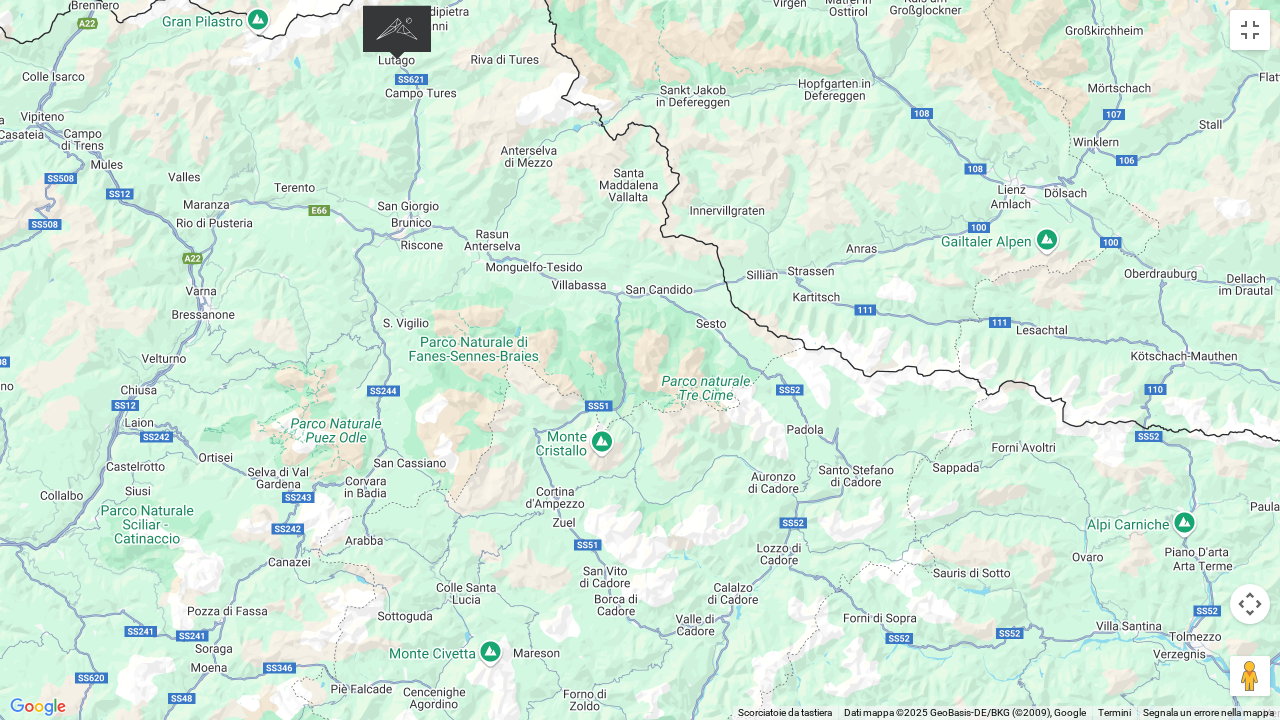 drag, startPoint x: 424, startPoint y: 440, endPoint x: 482, endPoint y: 379, distance: 84.17244 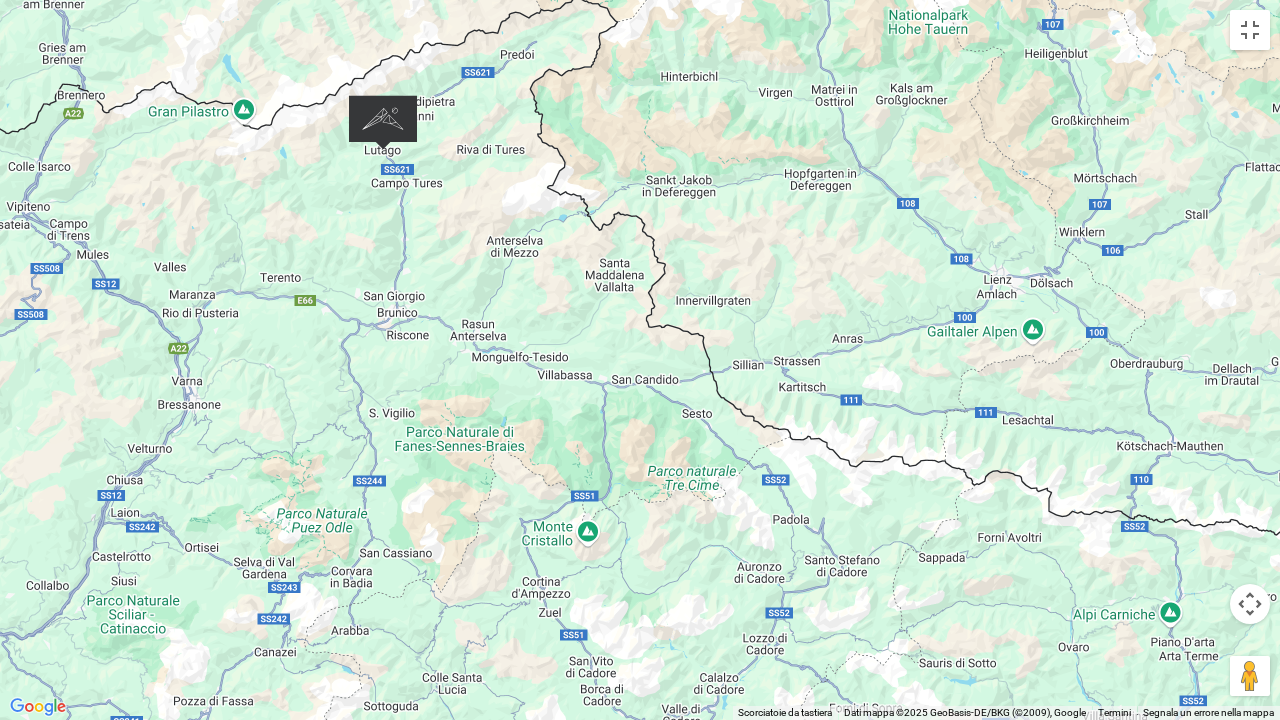 drag, startPoint x: 445, startPoint y: 148, endPoint x: 427, endPoint y: 250, distance: 103.57606 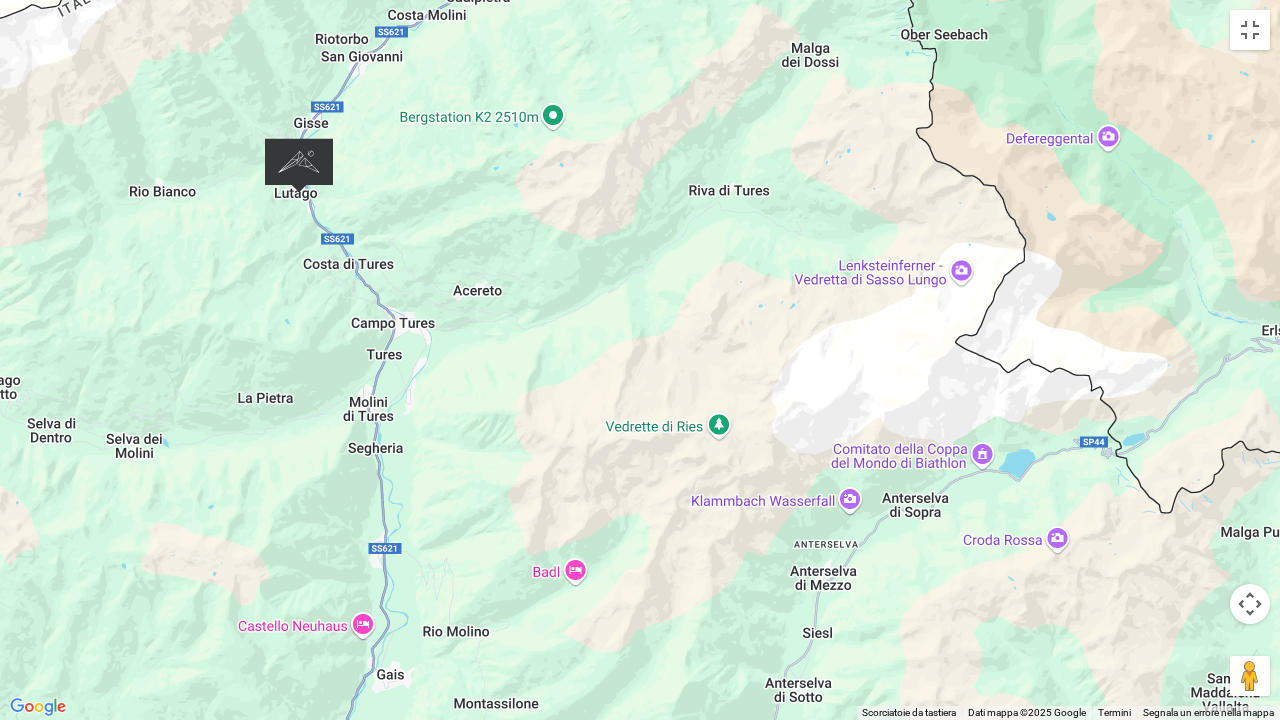 drag, startPoint x: 393, startPoint y: 168, endPoint x: 394, endPoint y: 255, distance: 87.005745 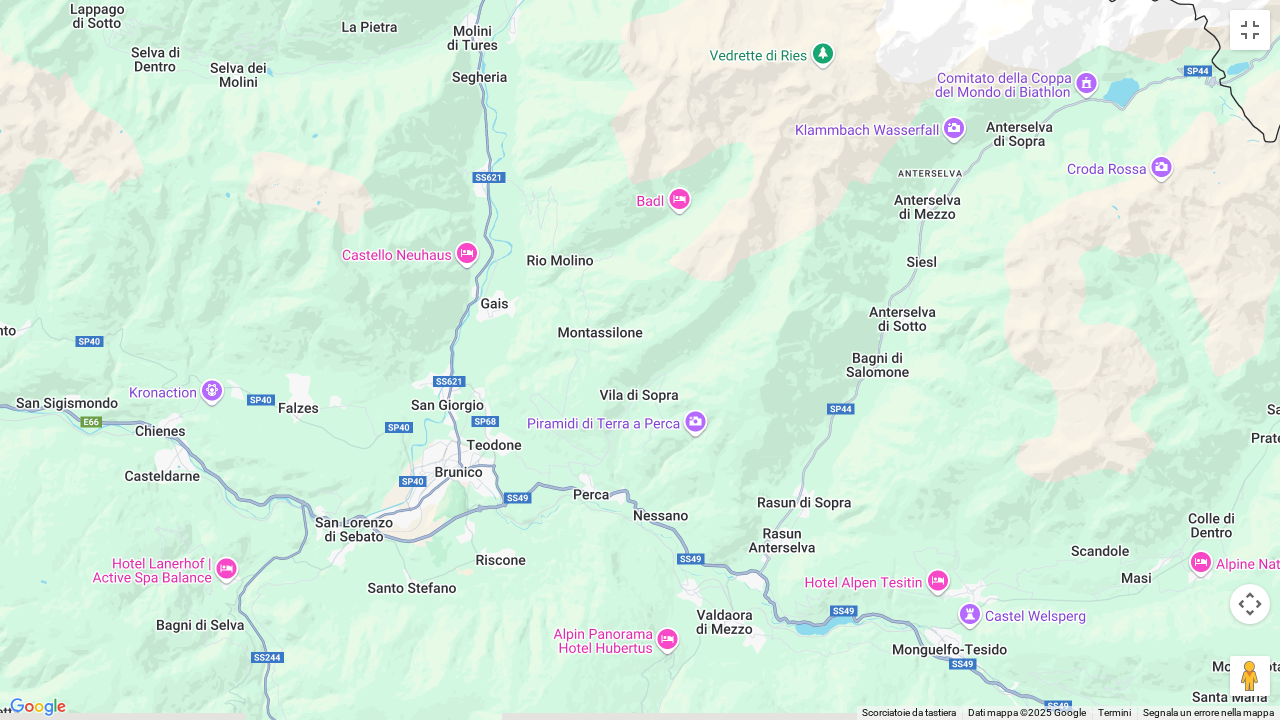 drag, startPoint x: 430, startPoint y: 388, endPoint x: 542, endPoint y: 0, distance: 403.84155 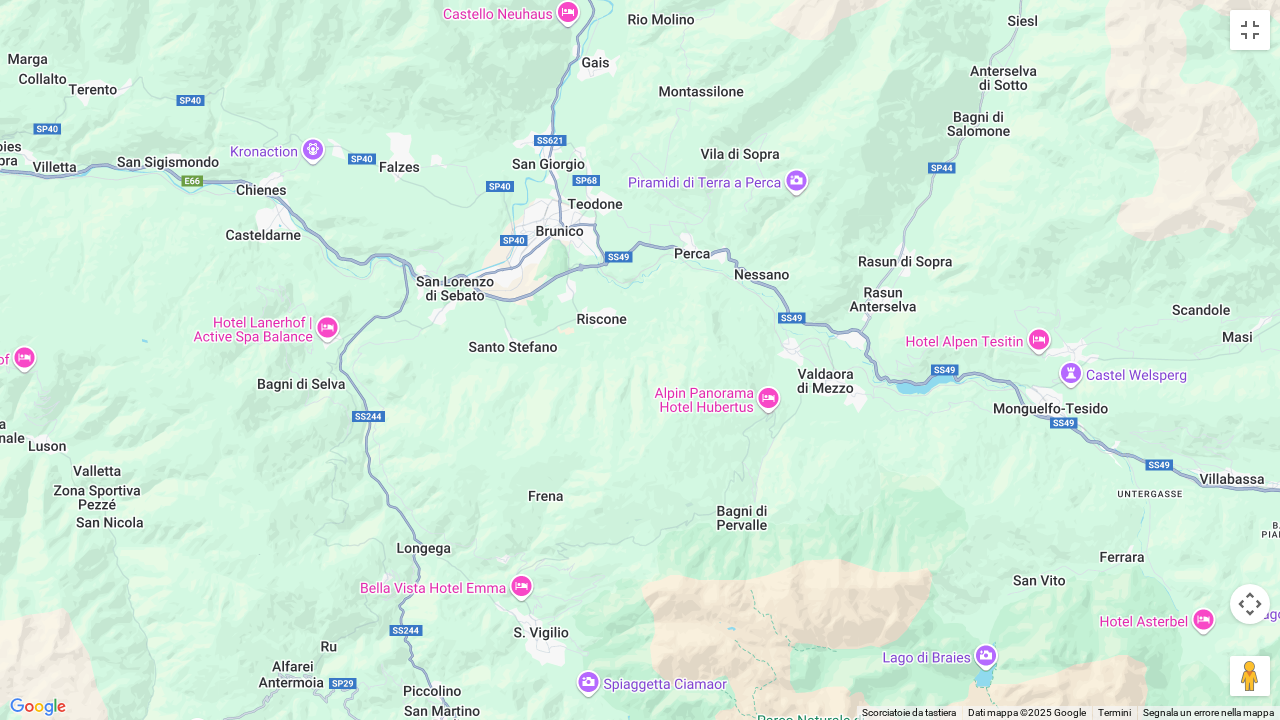 drag, startPoint x: 423, startPoint y: 350, endPoint x: 510, endPoint y: 204, distance: 169.95587 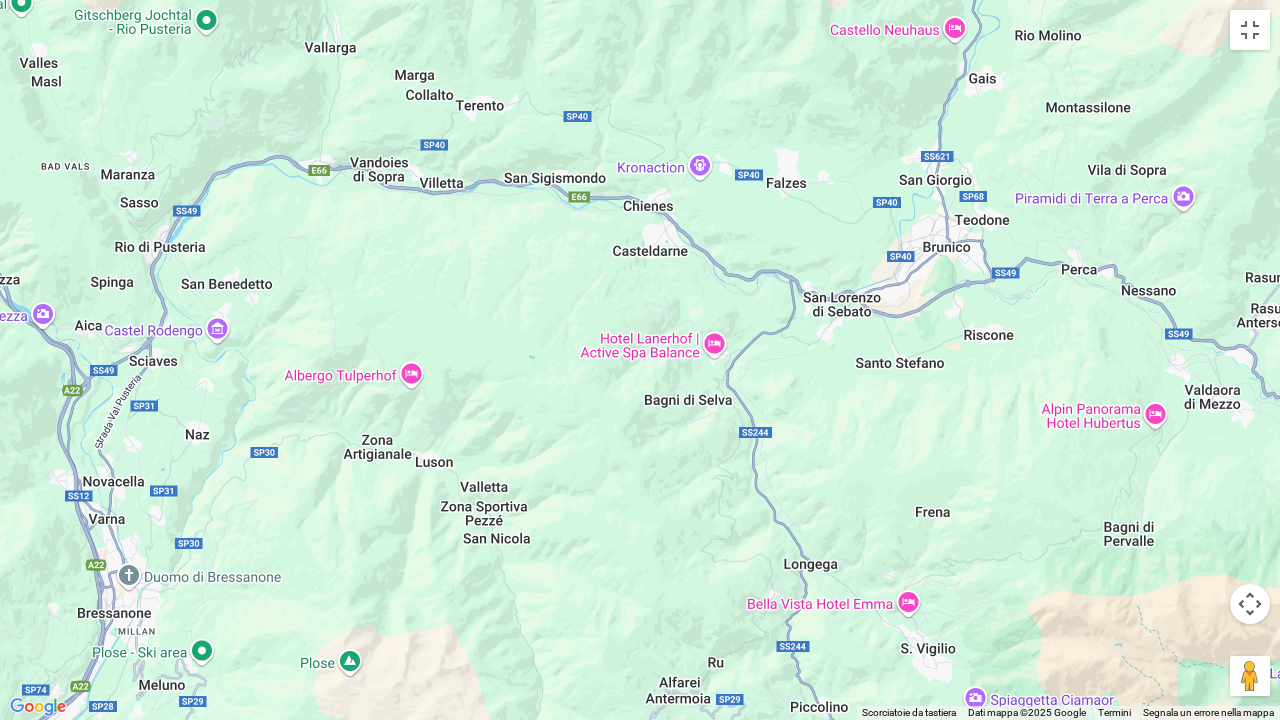 drag, startPoint x: 176, startPoint y: 199, endPoint x: 463, endPoint y: 290, distance: 301.0814 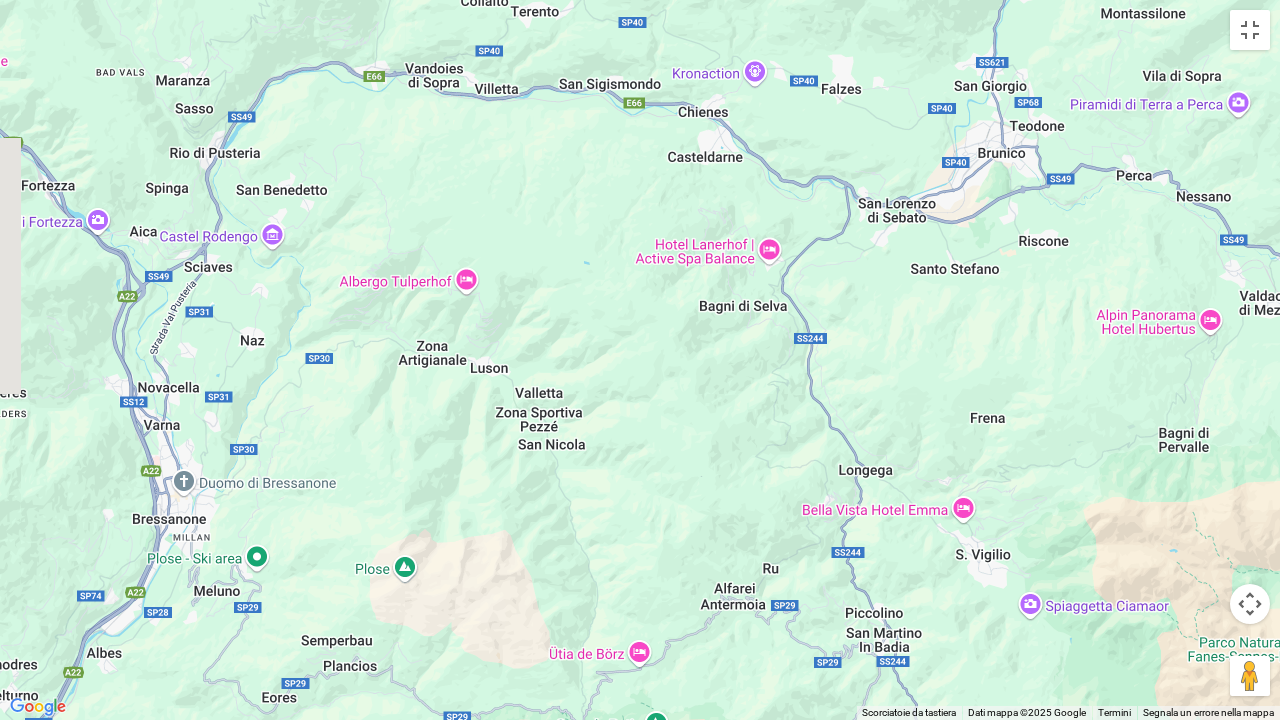 drag, startPoint x: 138, startPoint y: 512, endPoint x: 190, endPoint y: 426, distance: 100.49876 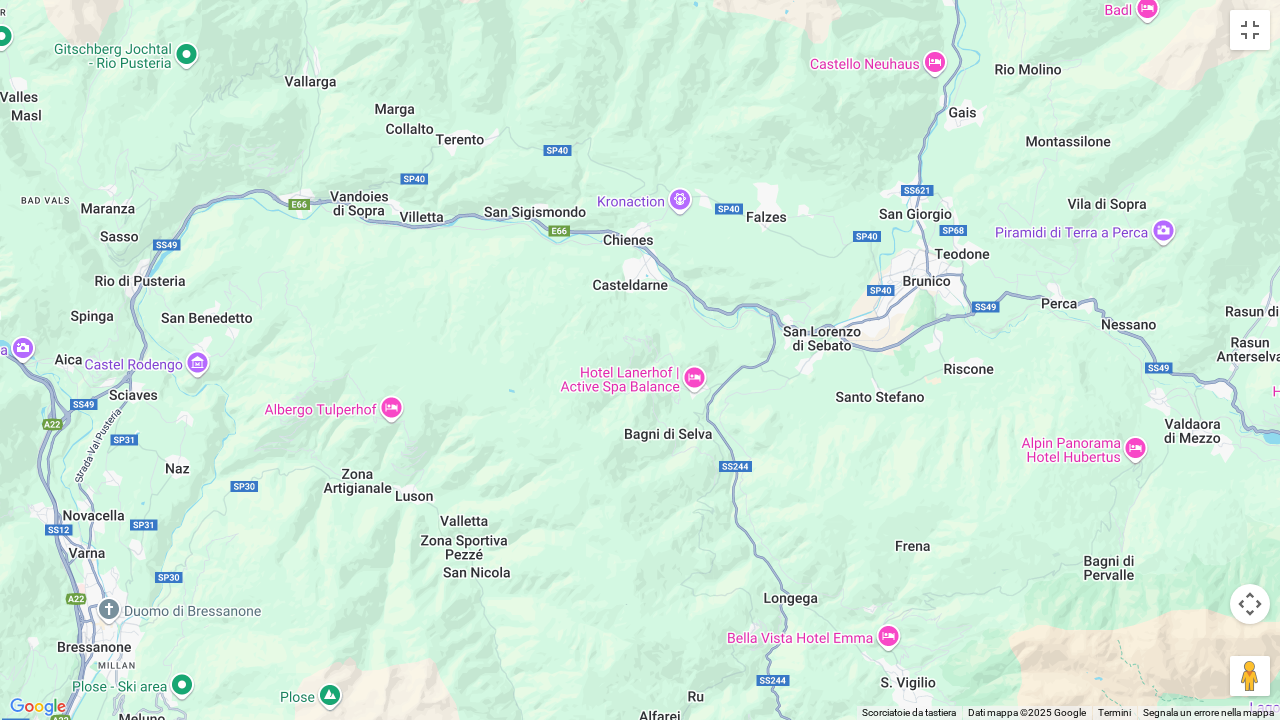 drag, startPoint x: 535, startPoint y: 114, endPoint x: 461, endPoint y: 229, distance: 136.7516 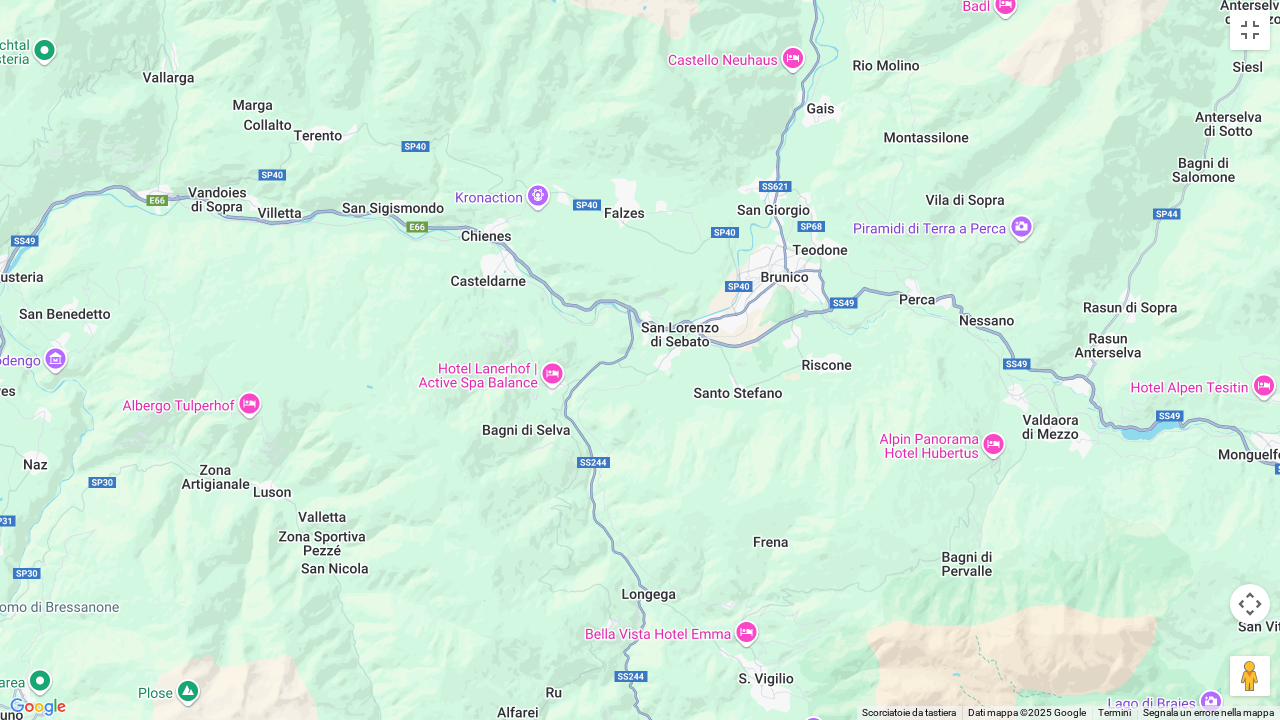 drag, startPoint x: 807, startPoint y: 350, endPoint x: 640, endPoint y: 340, distance: 167.29913 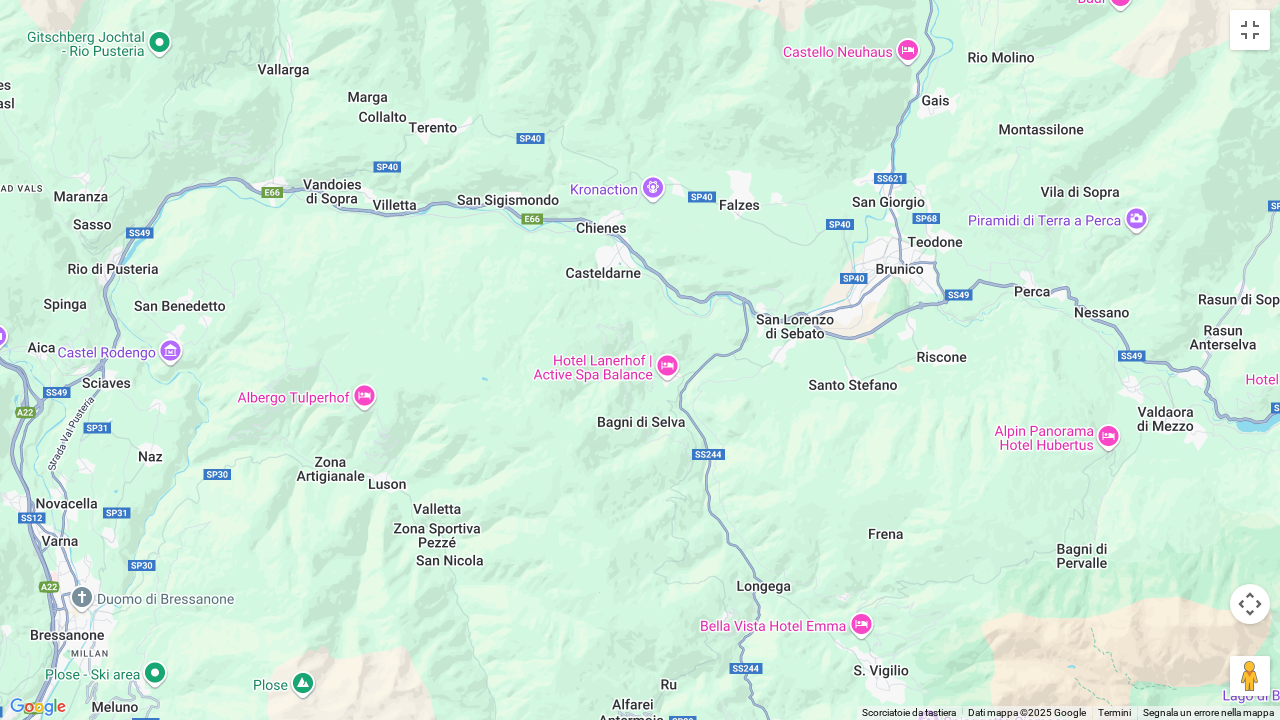 drag, startPoint x: 186, startPoint y: 280, endPoint x: 470, endPoint y: 256, distance: 285.01227 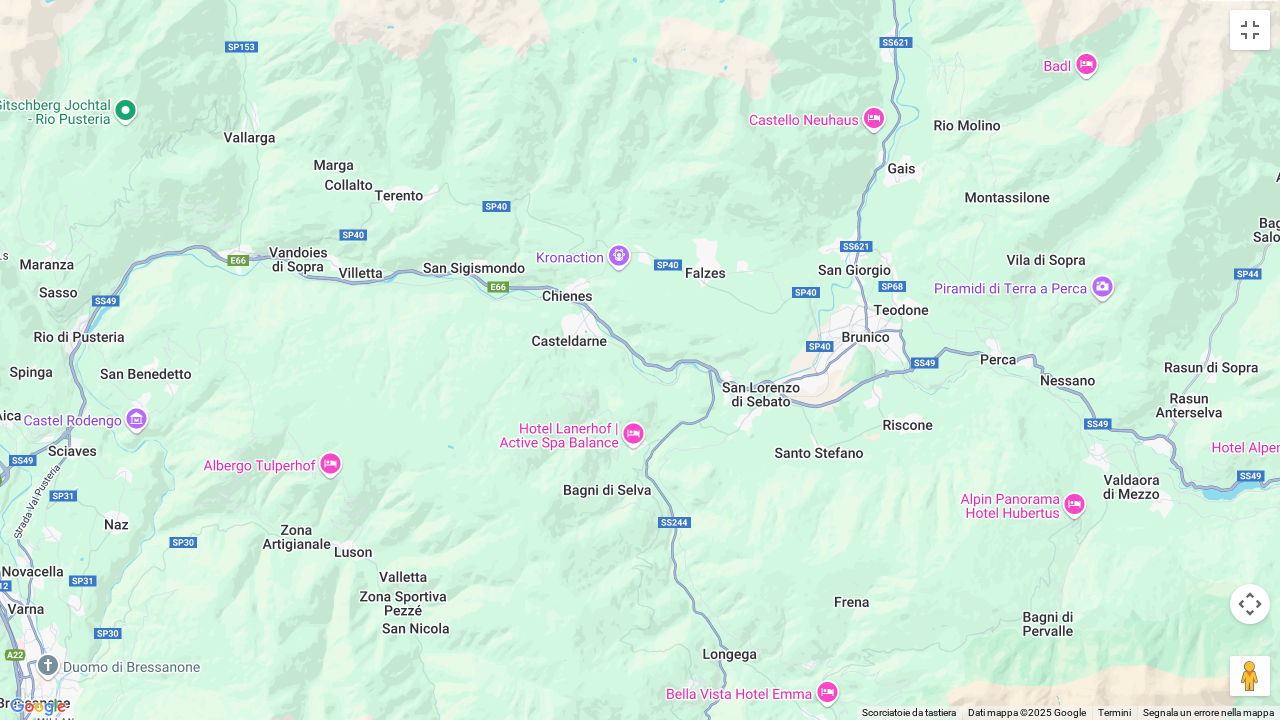 drag, startPoint x: 915, startPoint y: 296, endPoint x: 690, endPoint y: 363, distance: 234.76372 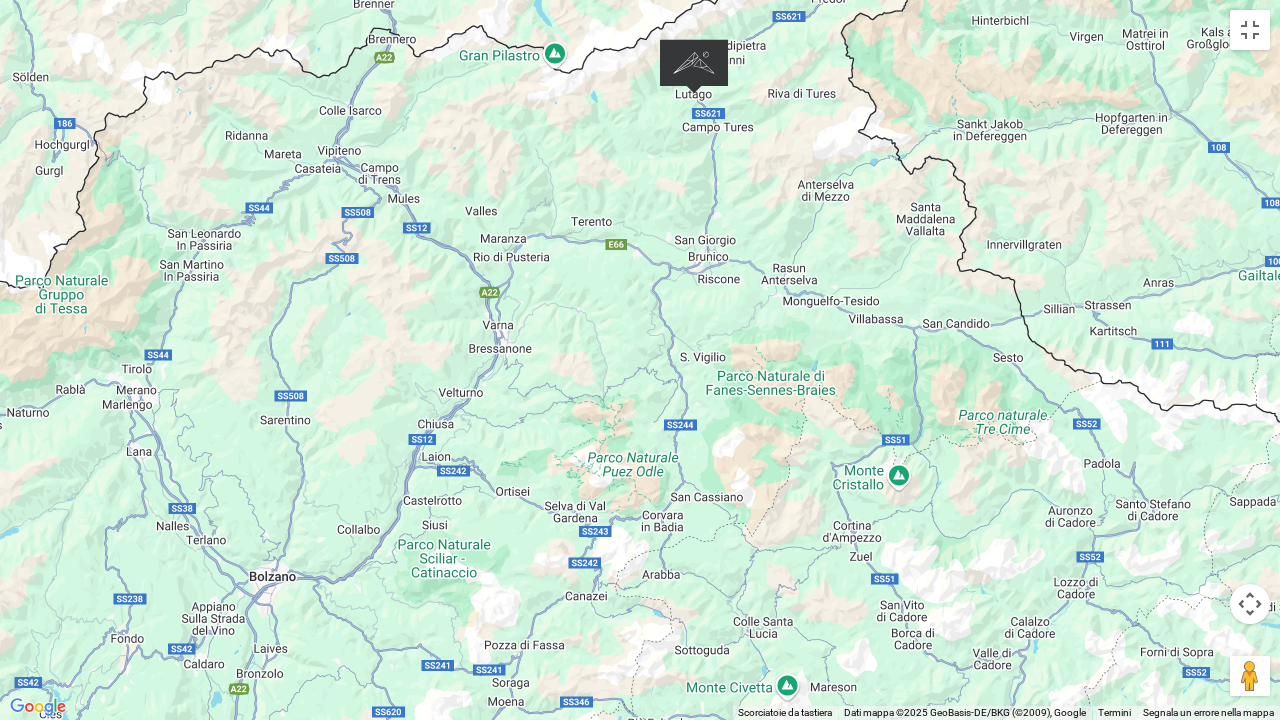 drag, startPoint x: 717, startPoint y: 491, endPoint x: 668, endPoint y: 324, distance: 174.04022 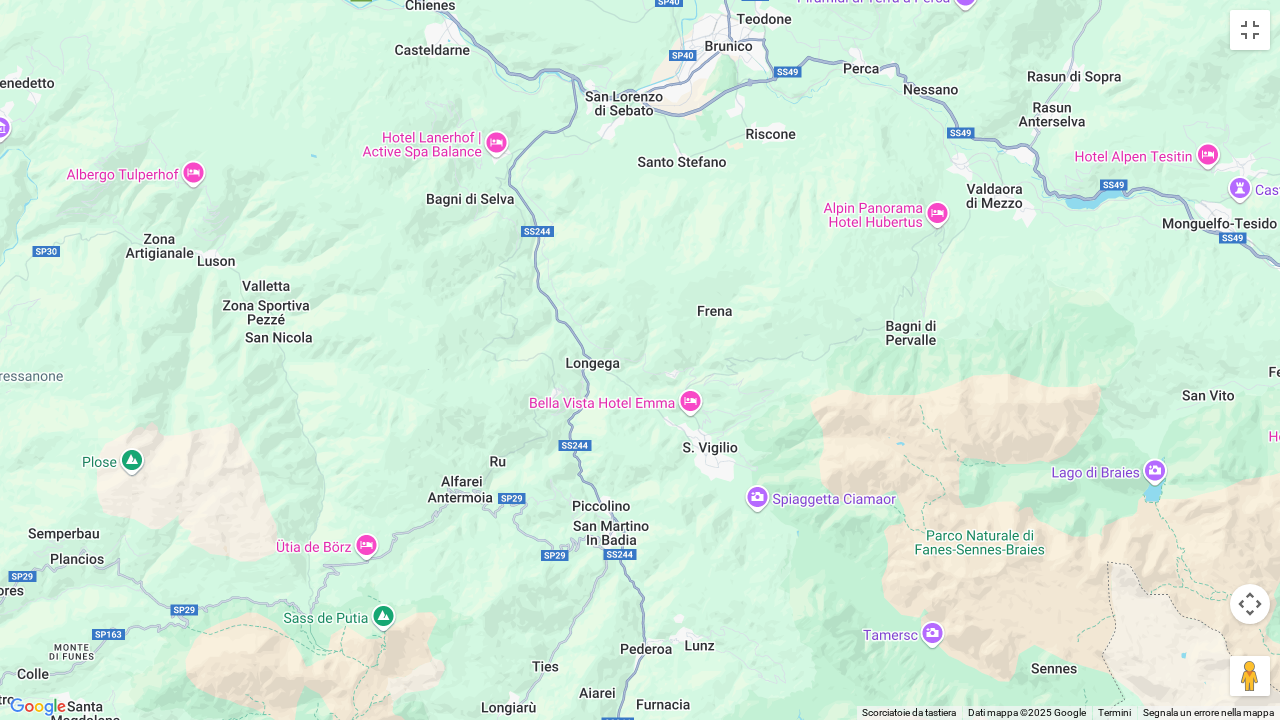 drag, startPoint x: 674, startPoint y: 200, endPoint x: 610, endPoint y: 643, distance: 447.59915 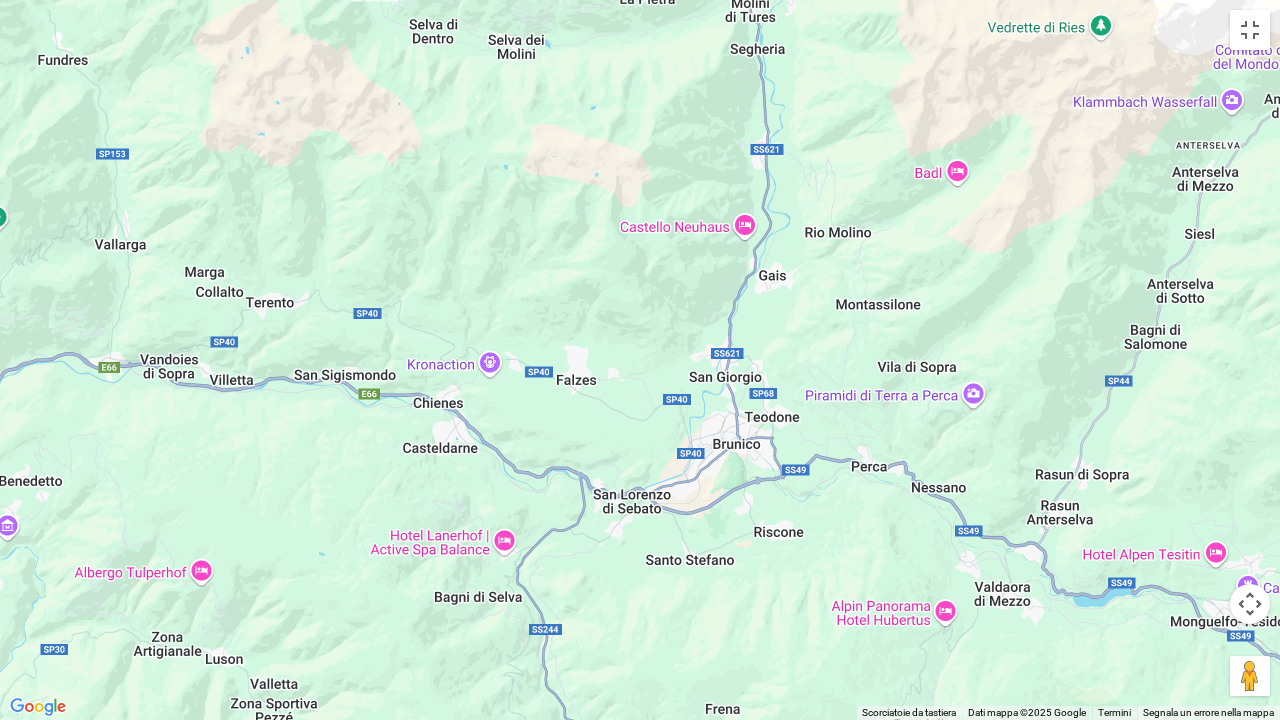 drag, startPoint x: 643, startPoint y: 320, endPoint x: 650, endPoint y: 719, distance: 399.0614 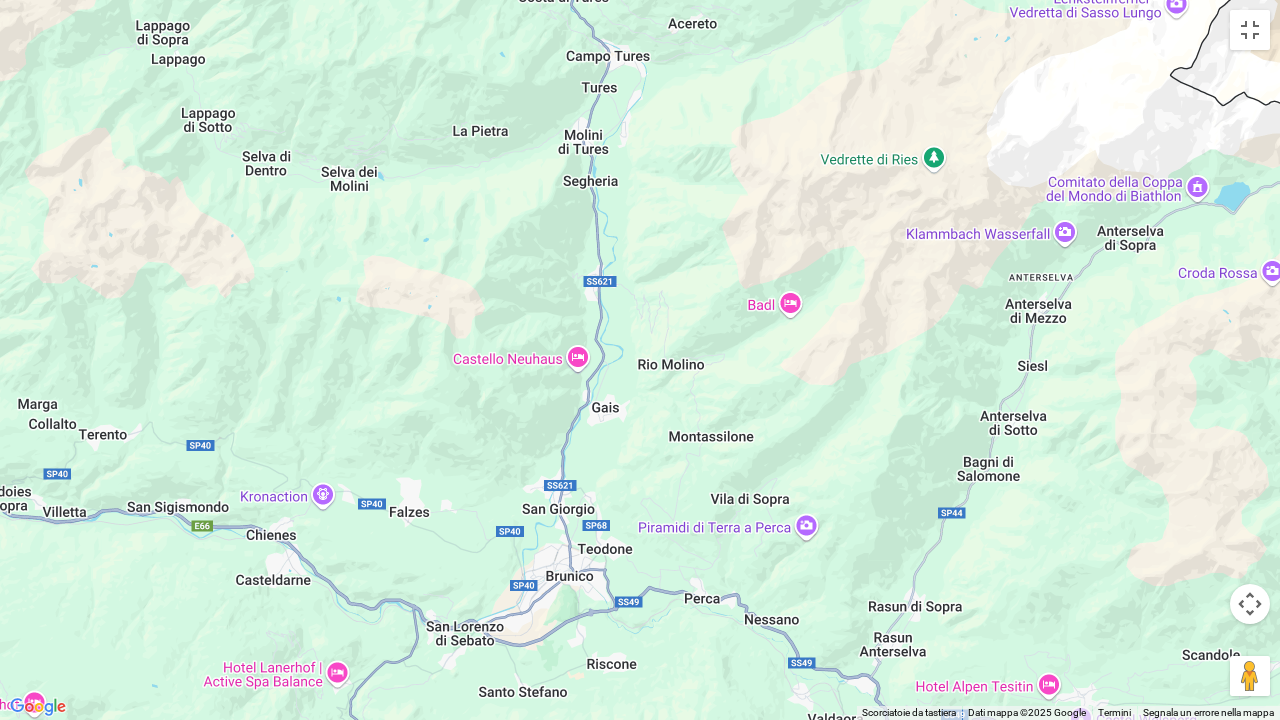 drag, startPoint x: 766, startPoint y: 449, endPoint x: 560, endPoint y: 603, distance: 257.20032 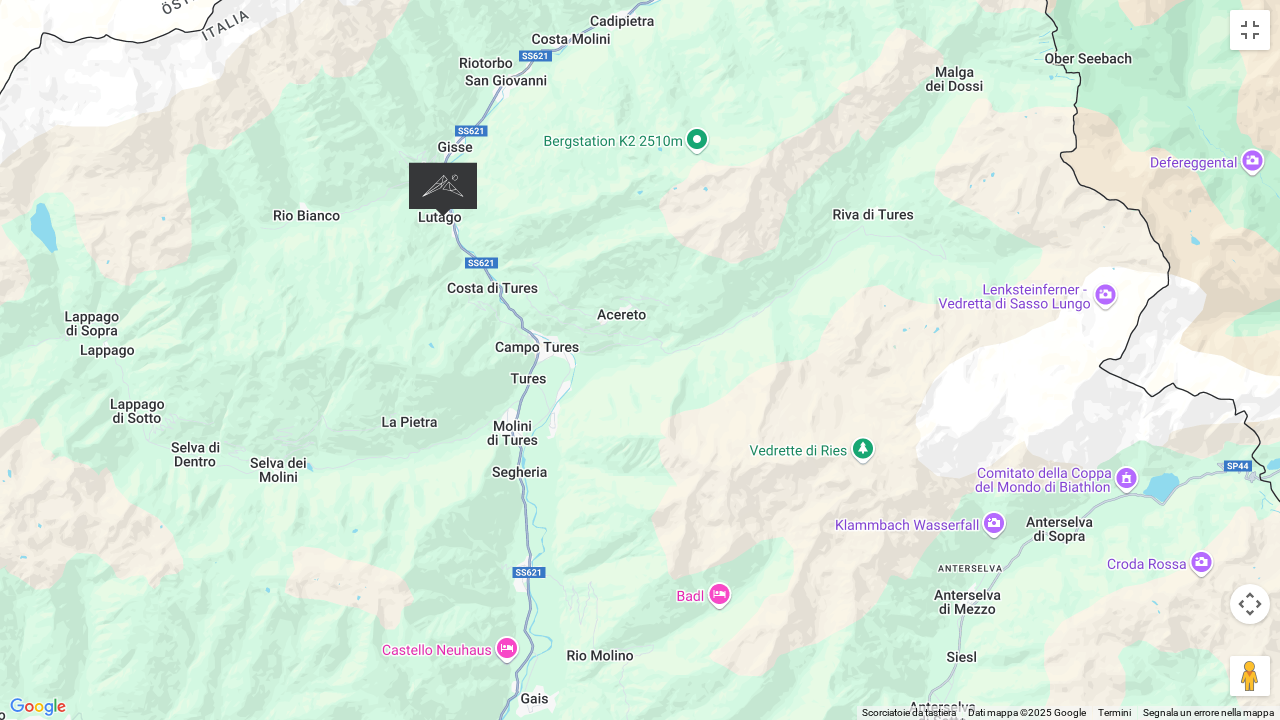 drag, startPoint x: 614, startPoint y: 268, endPoint x: 573, endPoint y: 535, distance: 270.1296 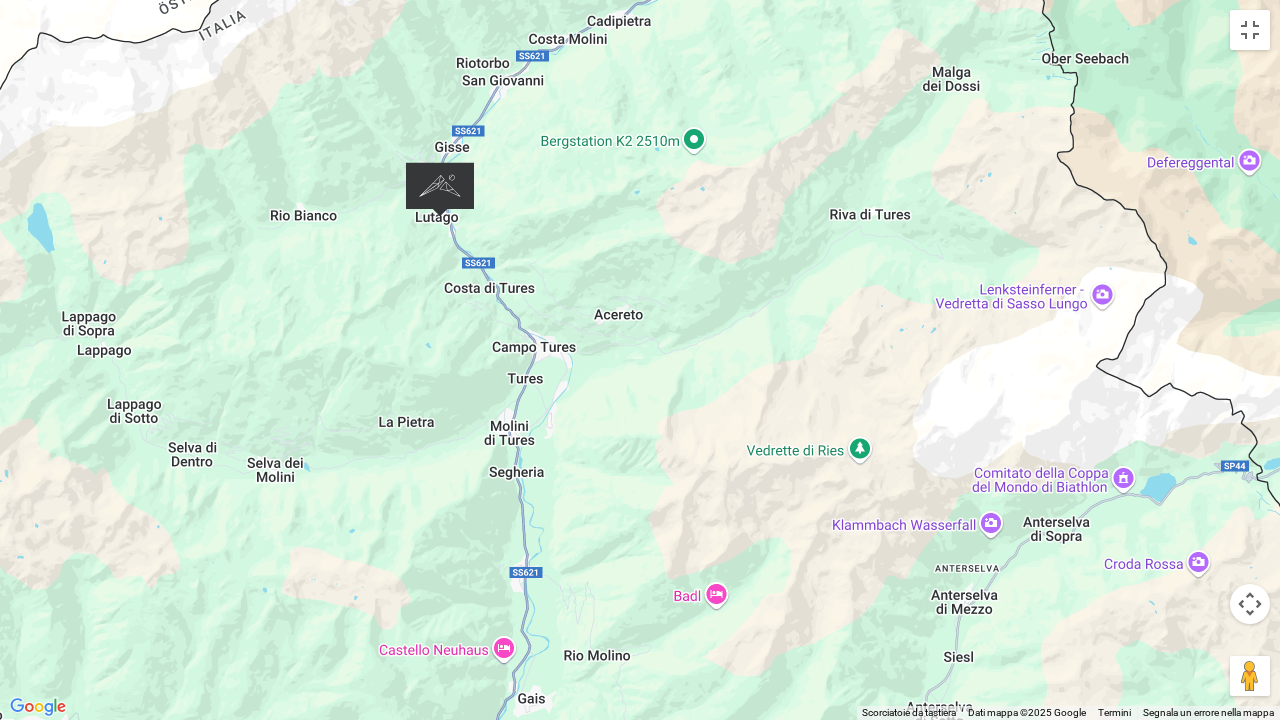 click at bounding box center [440, 189] 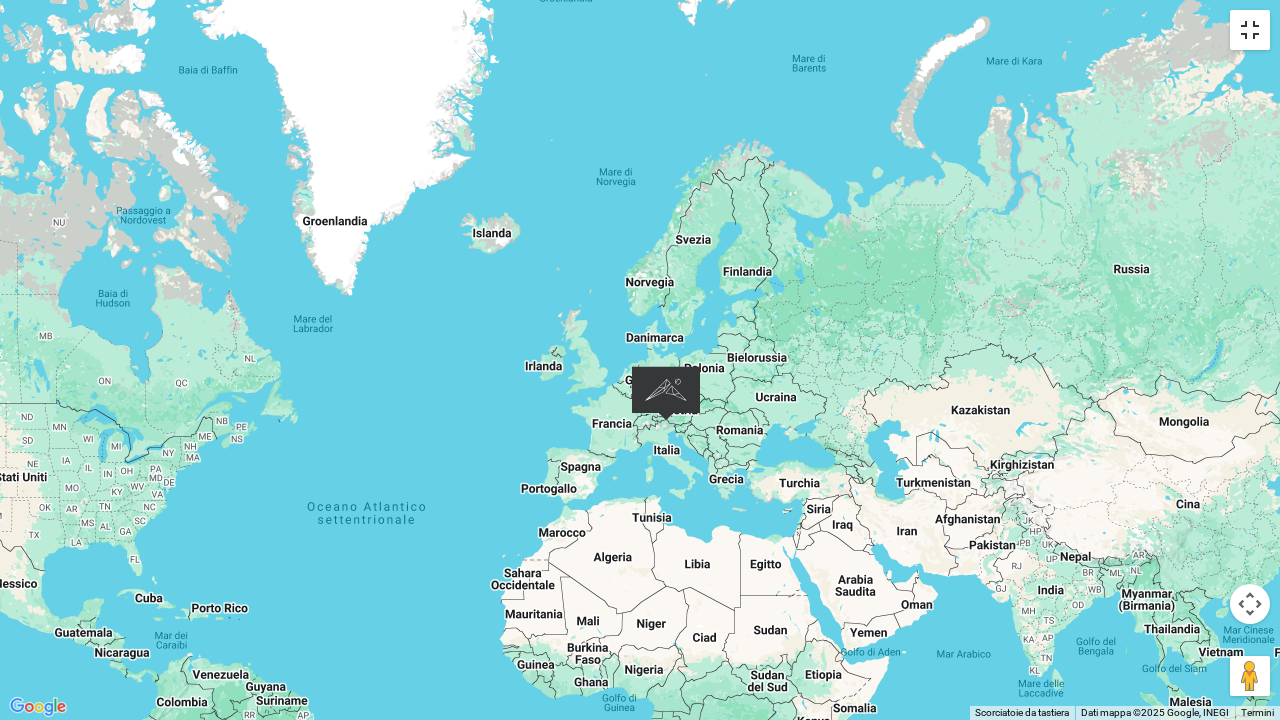 click at bounding box center [1250, 30] 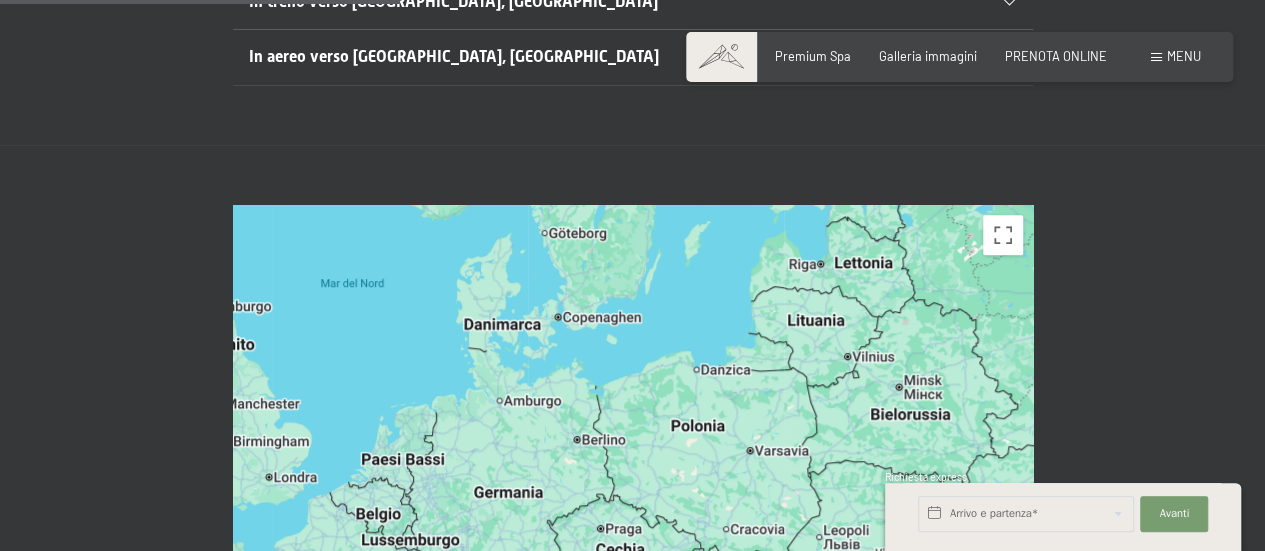drag, startPoint x: 686, startPoint y: 351, endPoint x: 657, endPoint y: 87, distance: 265.588 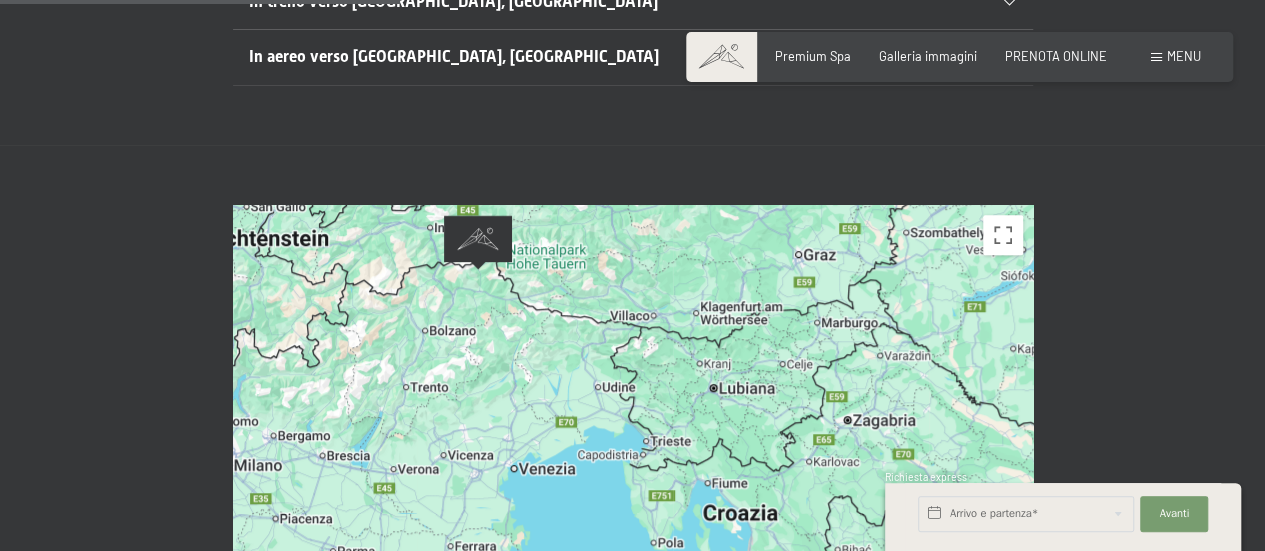 drag, startPoint x: 523, startPoint y: 403, endPoint x: 856, endPoint y: 323, distance: 342.47482 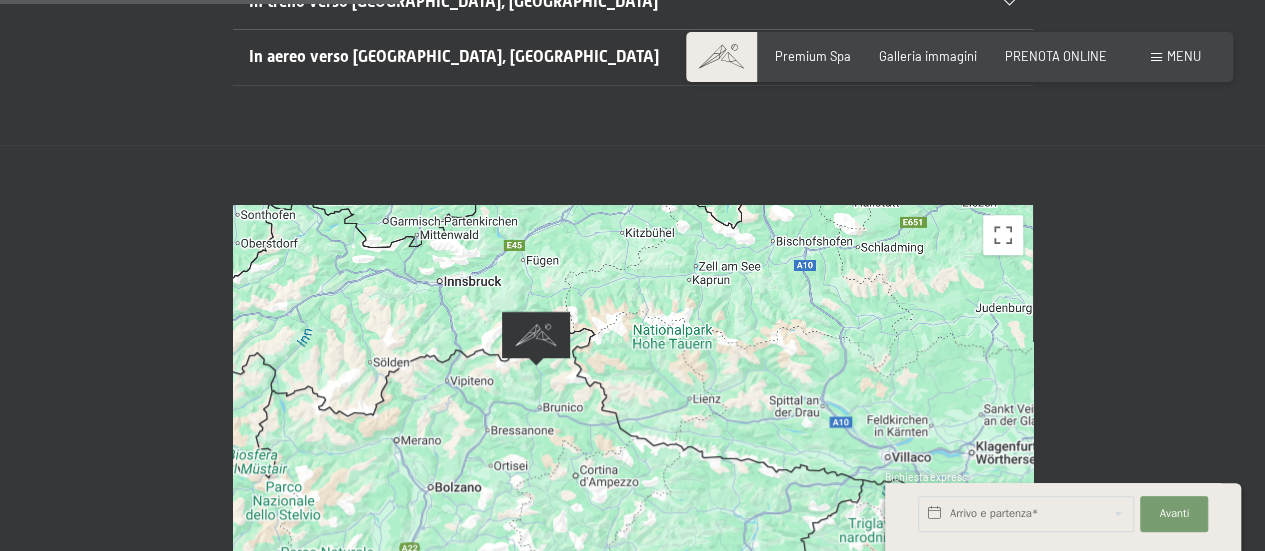 drag, startPoint x: 692, startPoint y: 307, endPoint x: 624, endPoint y: 591, distance: 292.0274 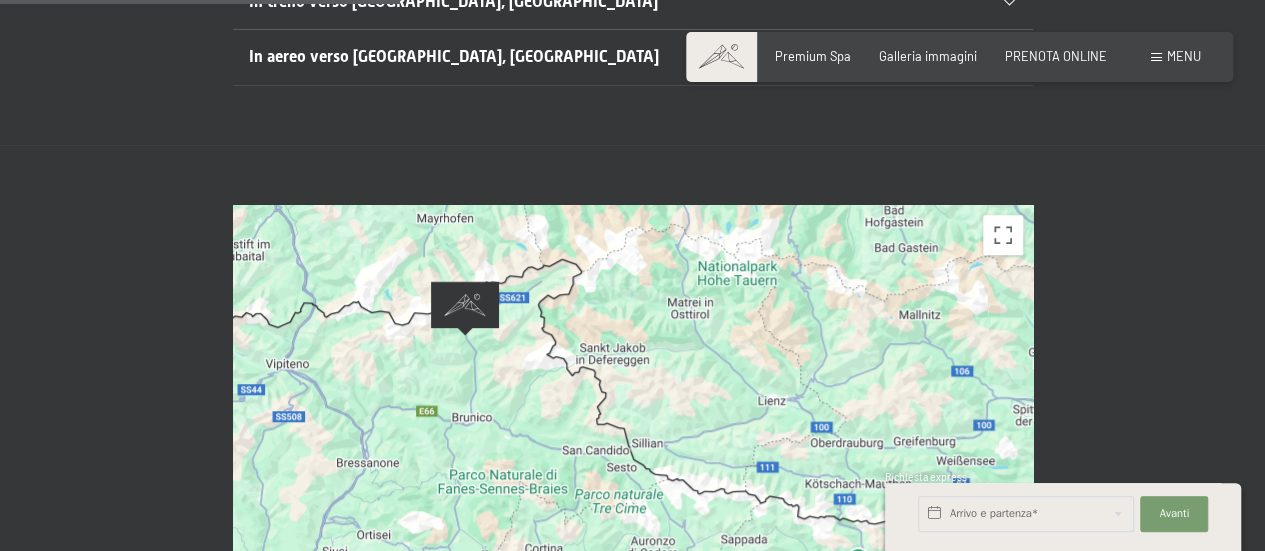 drag, startPoint x: 613, startPoint y: 379, endPoint x: 614, endPoint y: 478, distance: 99.00505 